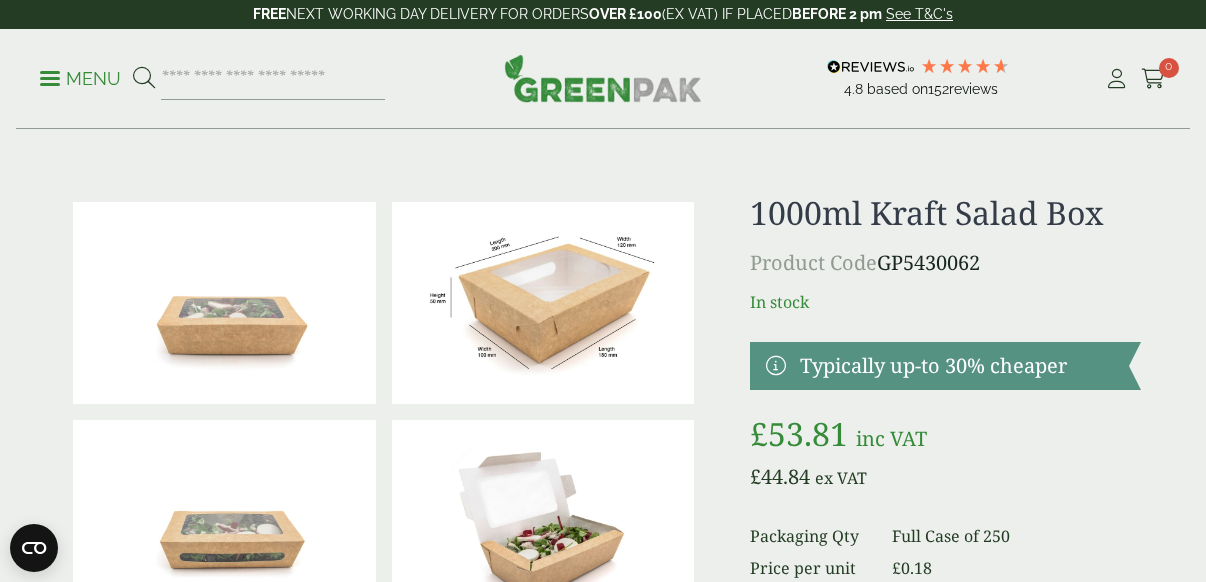 scroll, scrollTop: 0, scrollLeft: 0, axis: both 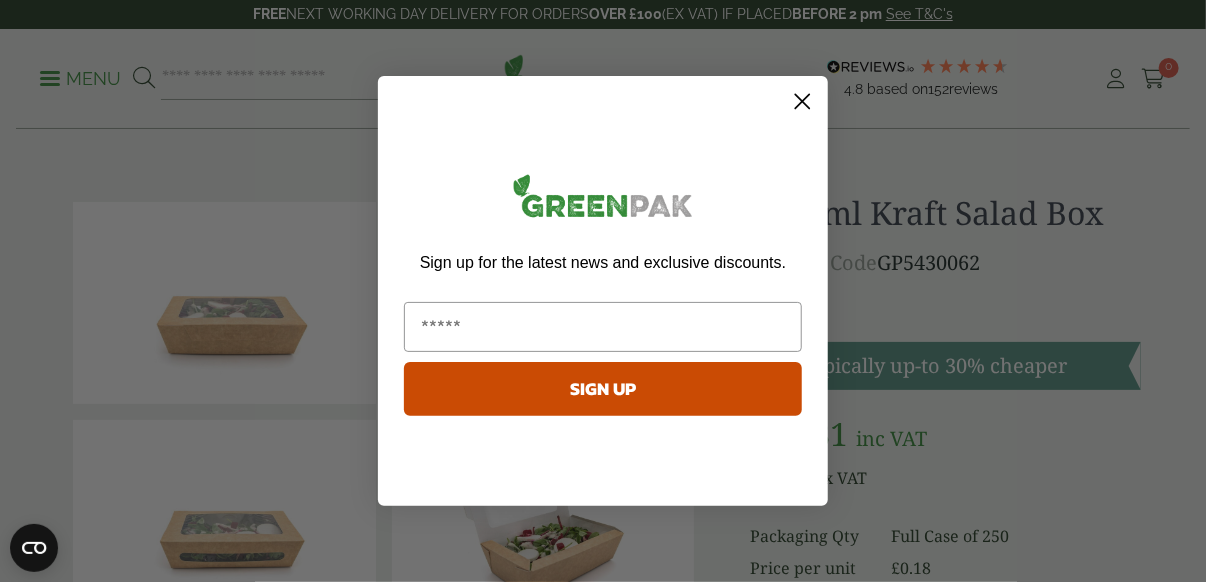 click 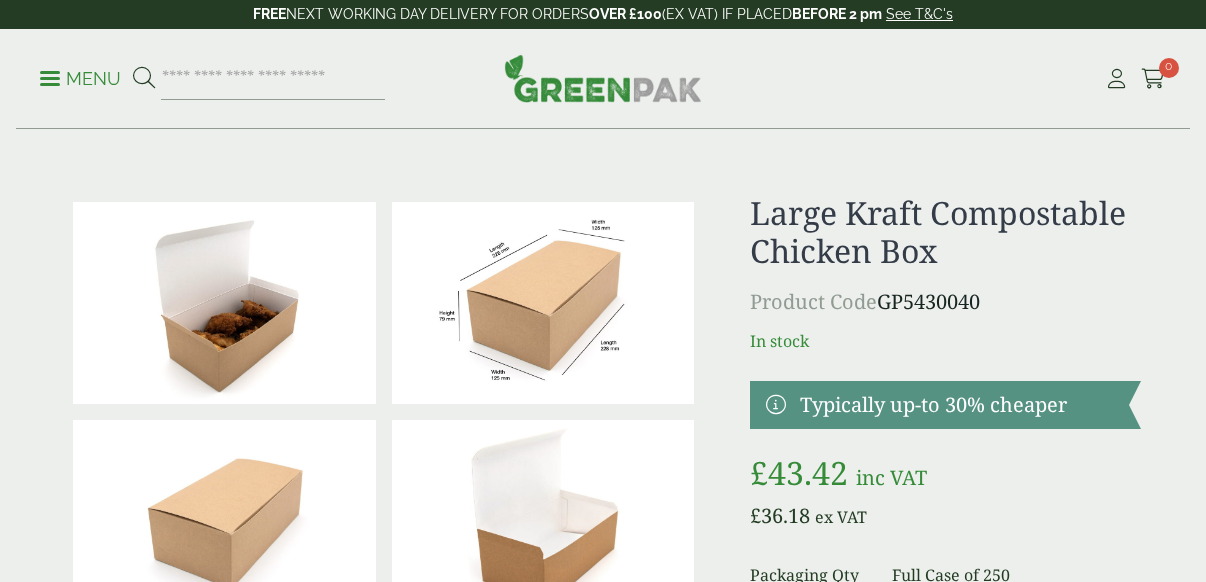 scroll, scrollTop: 233, scrollLeft: 0, axis: vertical 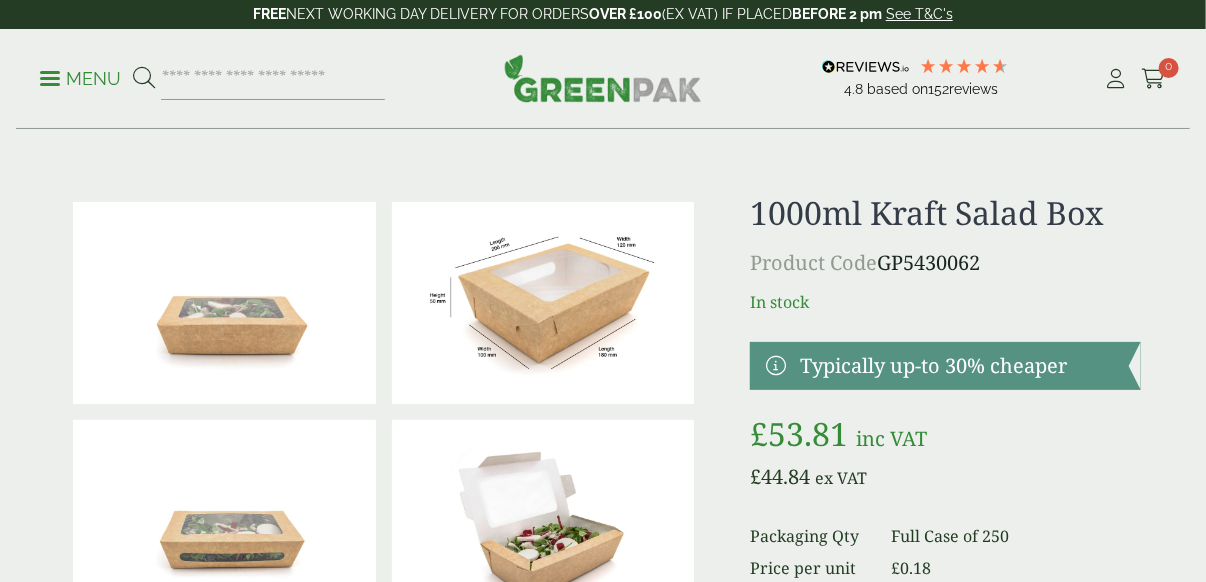 click at bounding box center [50, 78] 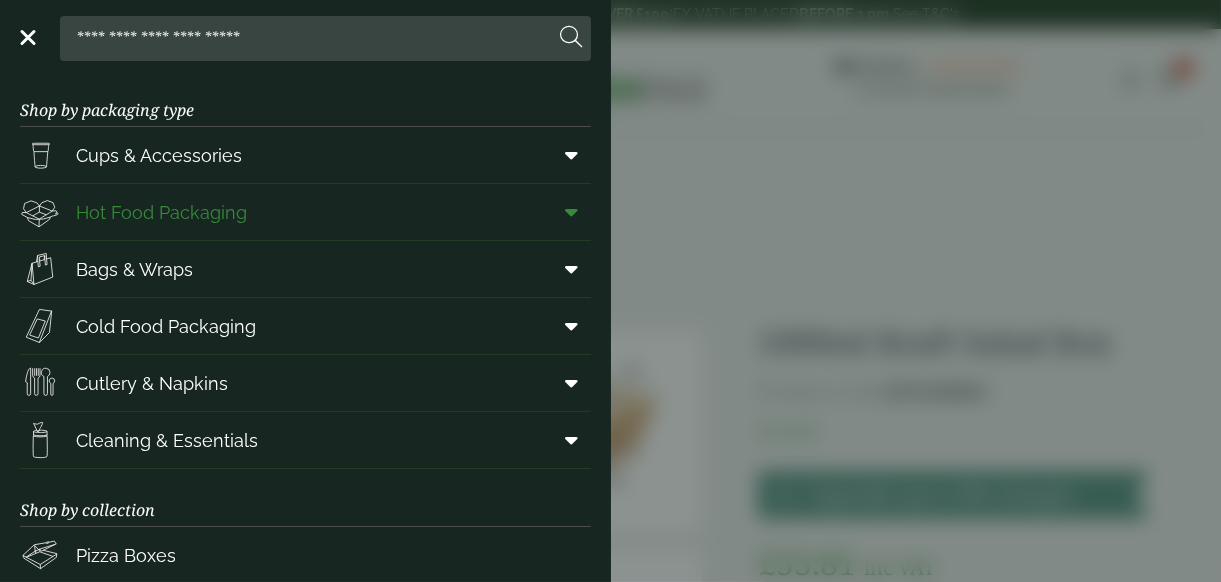 click at bounding box center (568, 212) 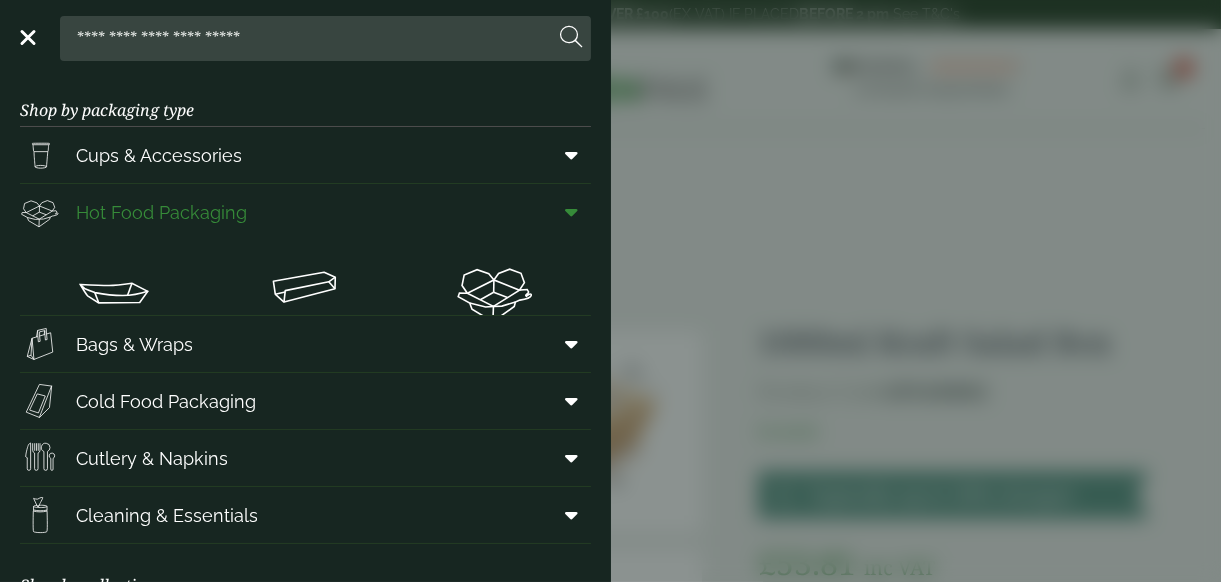 scroll, scrollTop: 233, scrollLeft: 0, axis: vertical 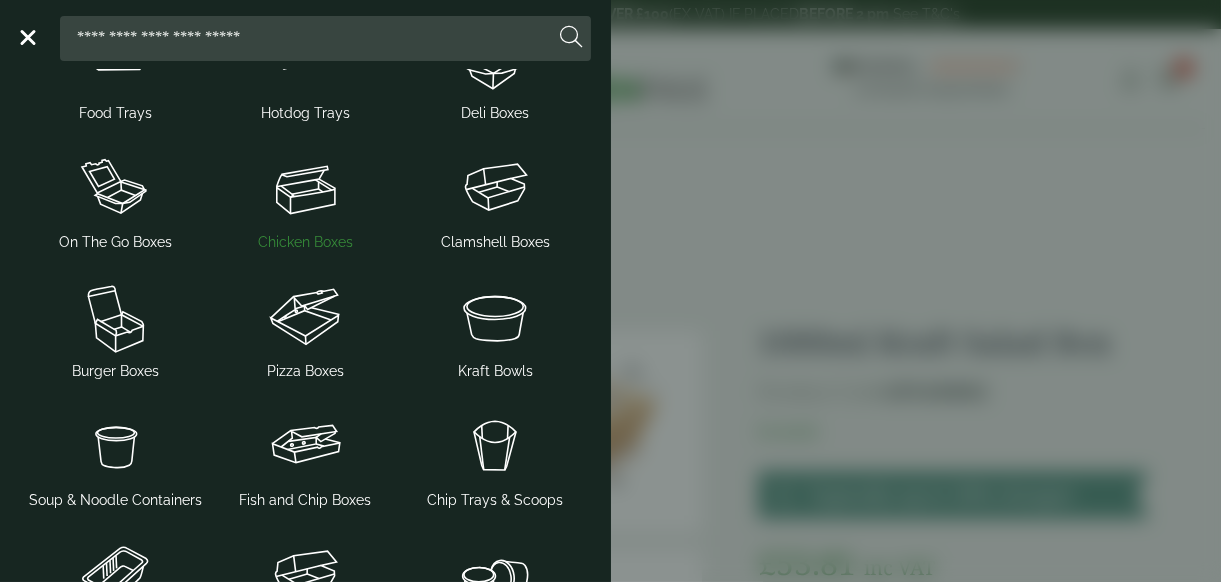 click at bounding box center (305, 188) 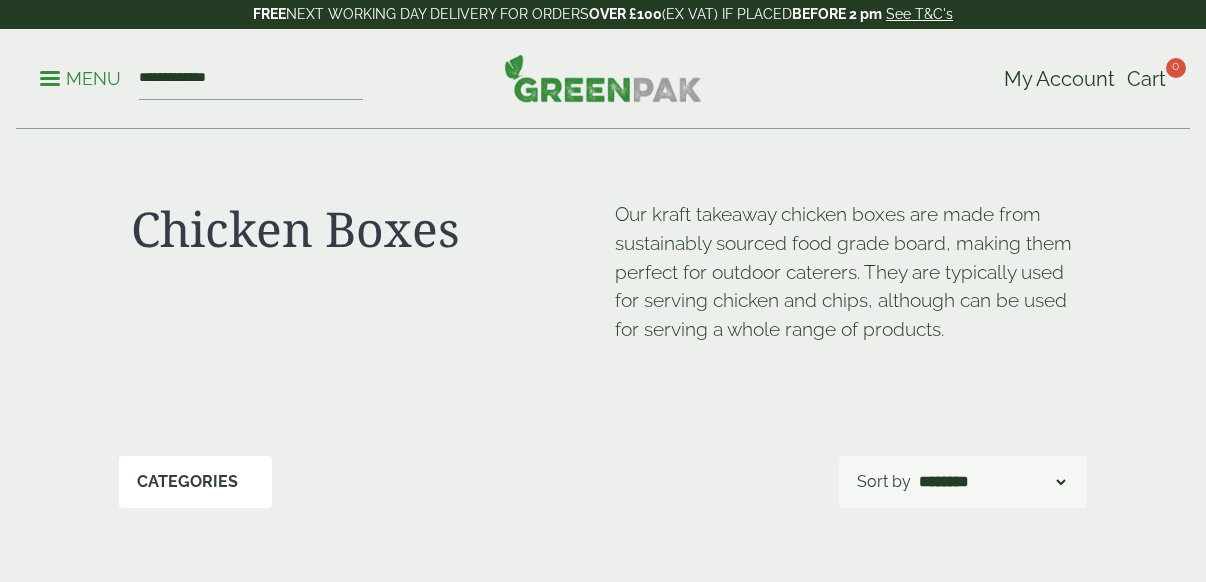 scroll, scrollTop: 0, scrollLeft: 0, axis: both 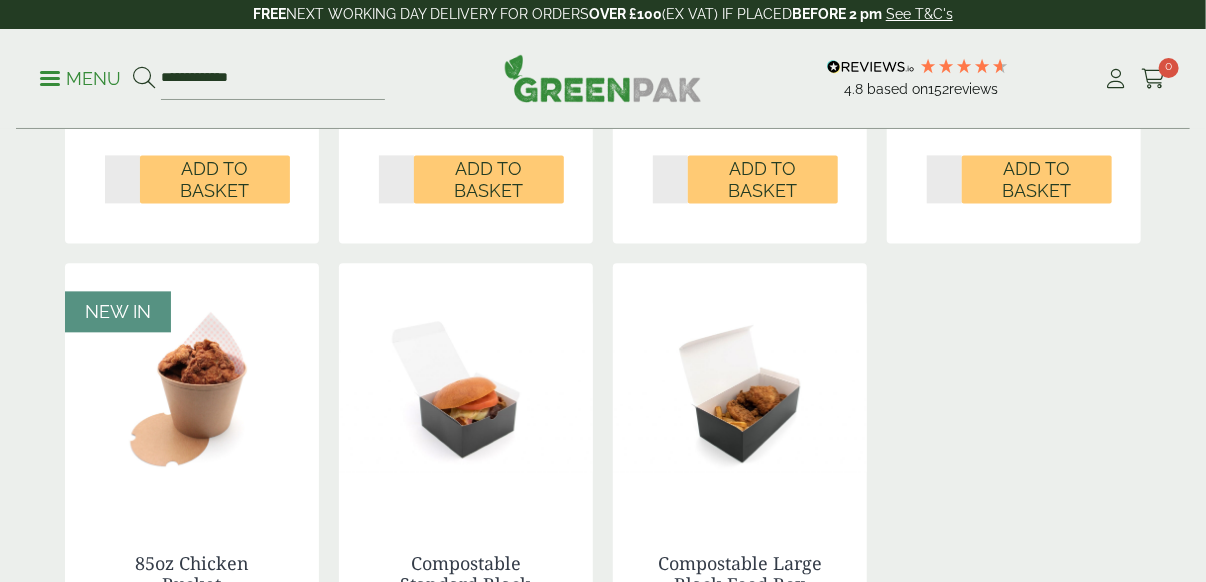 click on "Large Kraft Compostable Chicken Box
£43.42
inc VAT
£36.18
ex VAT
Case qty:
250
Price per unit:
£0.14
Qty * Add to Basket" at bounding box center (192, 36) 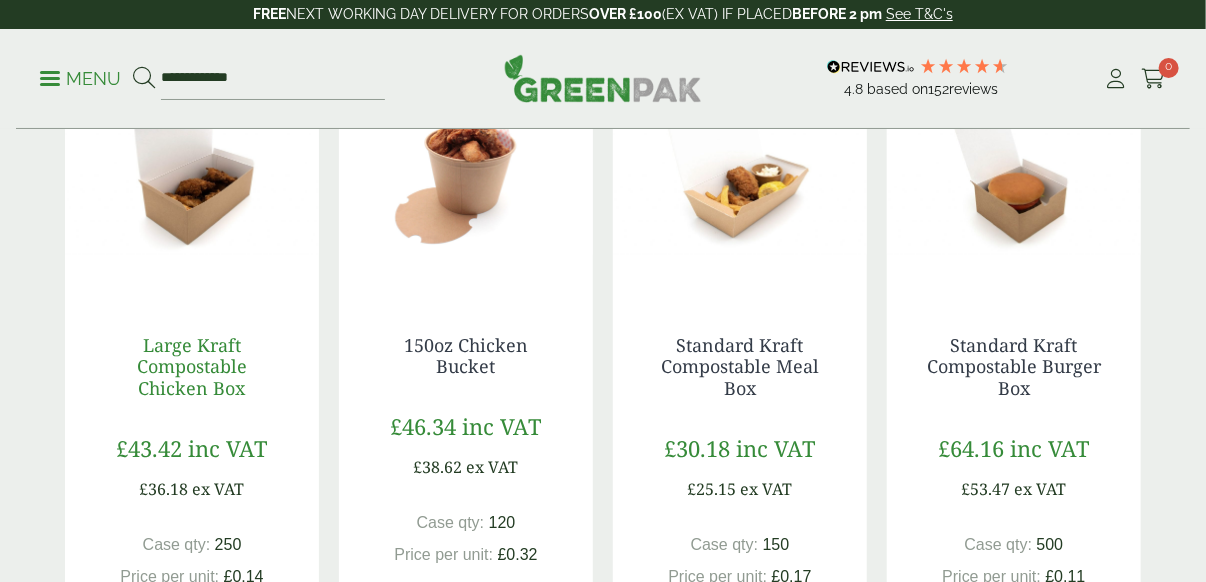 scroll, scrollTop: 1175, scrollLeft: 0, axis: vertical 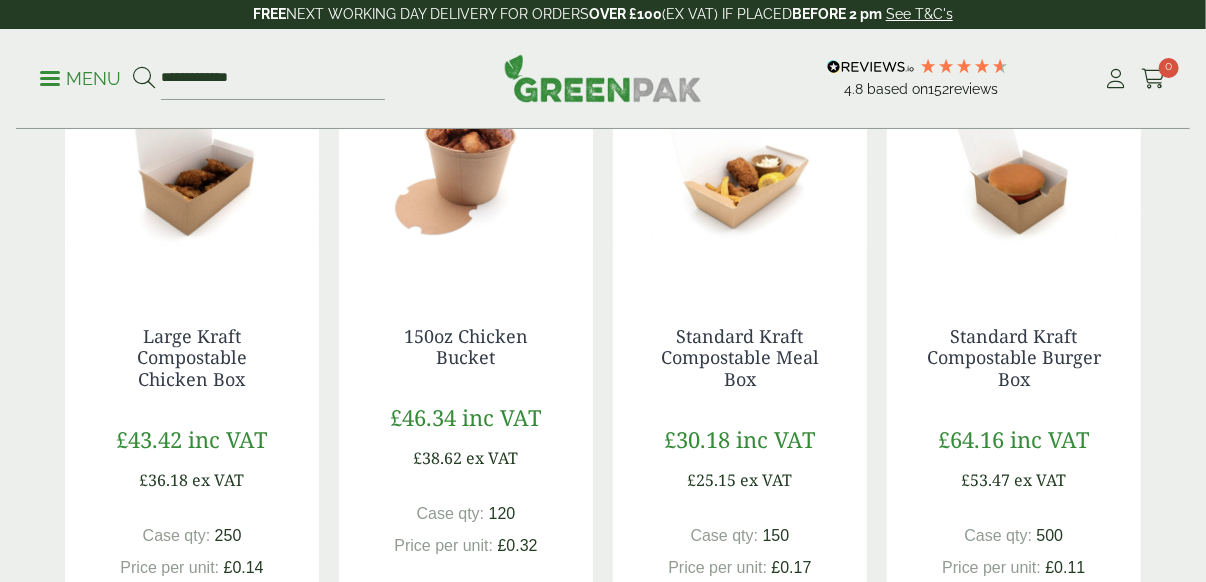 click on "Large Kraft Compostable Chicken Box
£43.42
inc VAT
£36.18
ex VAT
Case qty:
250
Price per unit:
£0.14
Qty * Add to Basket" at bounding box center (192, 494) 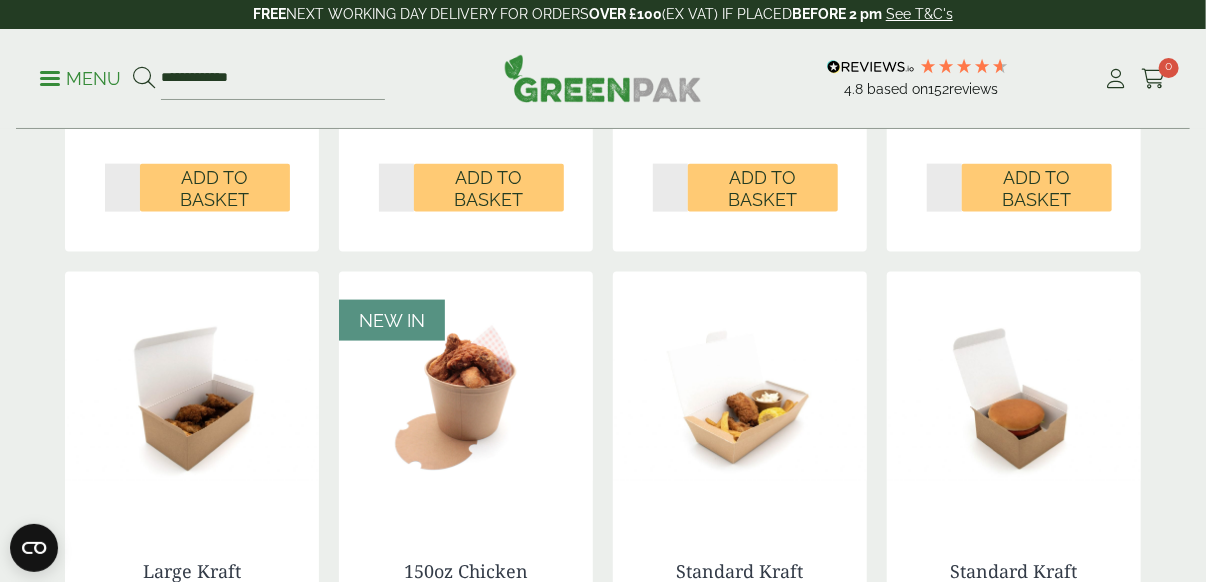 scroll, scrollTop: 1166, scrollLeft: 0, axis: vertical 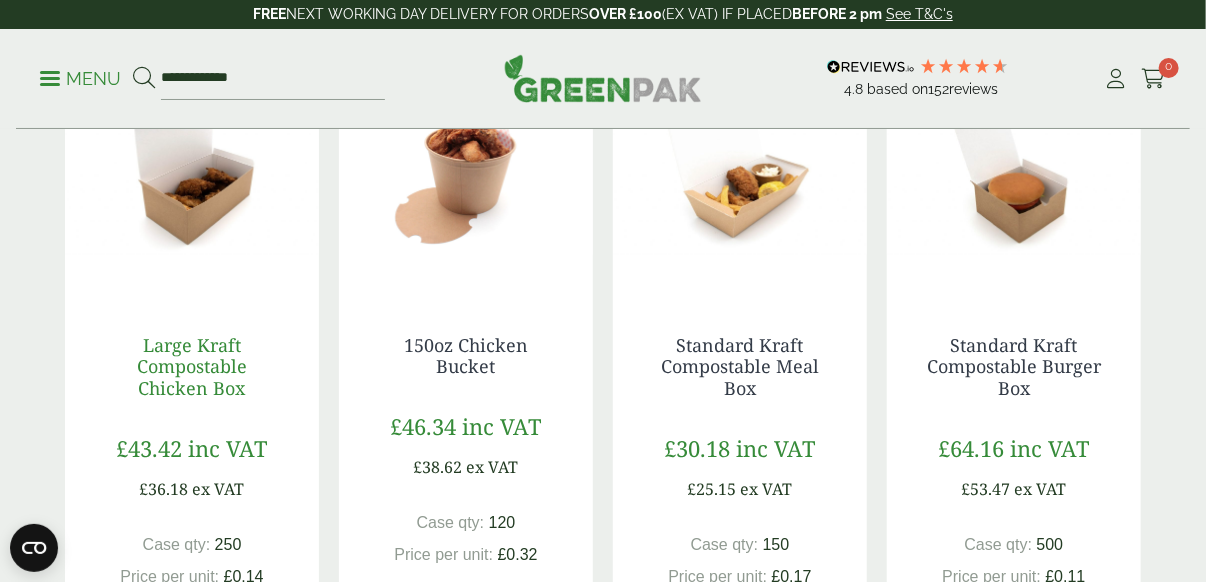 click on "Large Kraft Compostable Chicken Box" at bounding box center (192, 367) 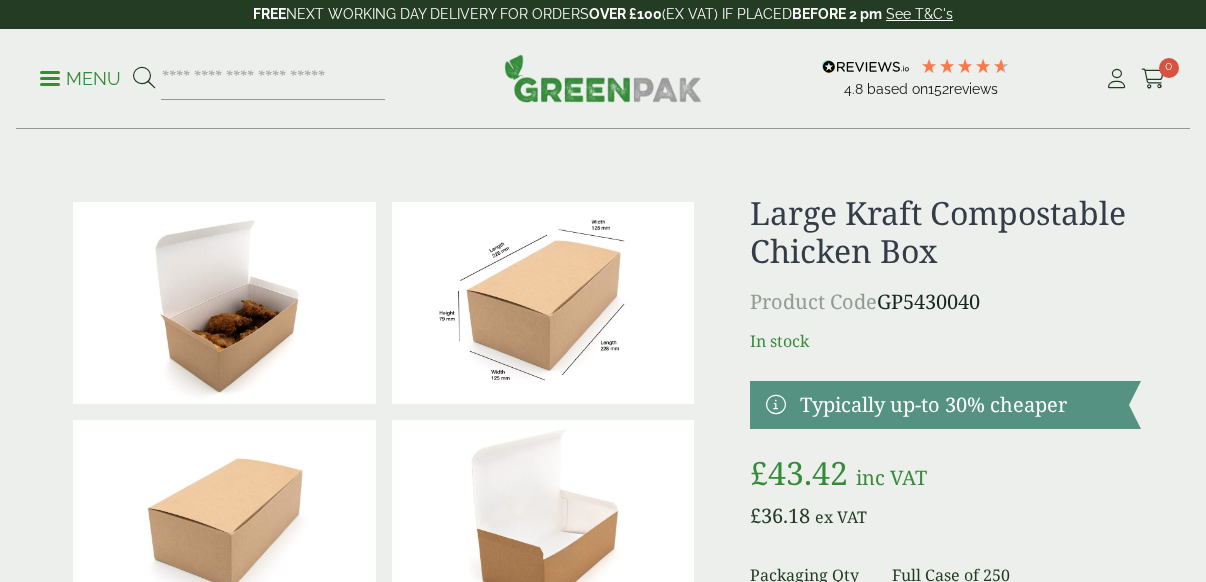 scroll, scrollTop: 0, scrollLeft: 0, axis: both 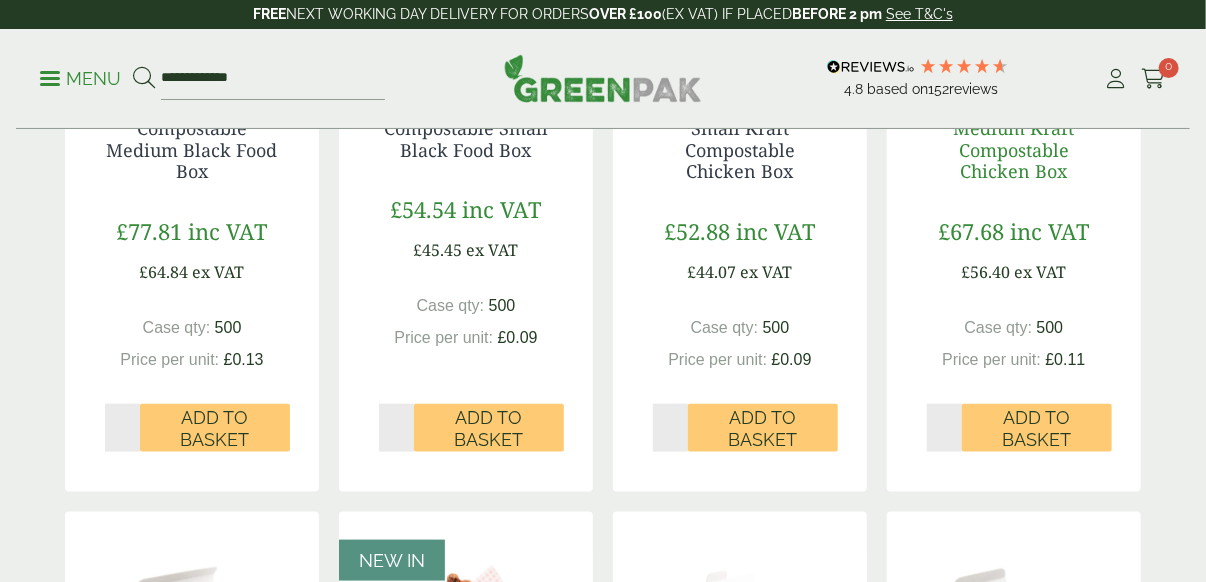 click on "Medium Kraft Compostable Chicken Box" at bounding box center [1014, 149] 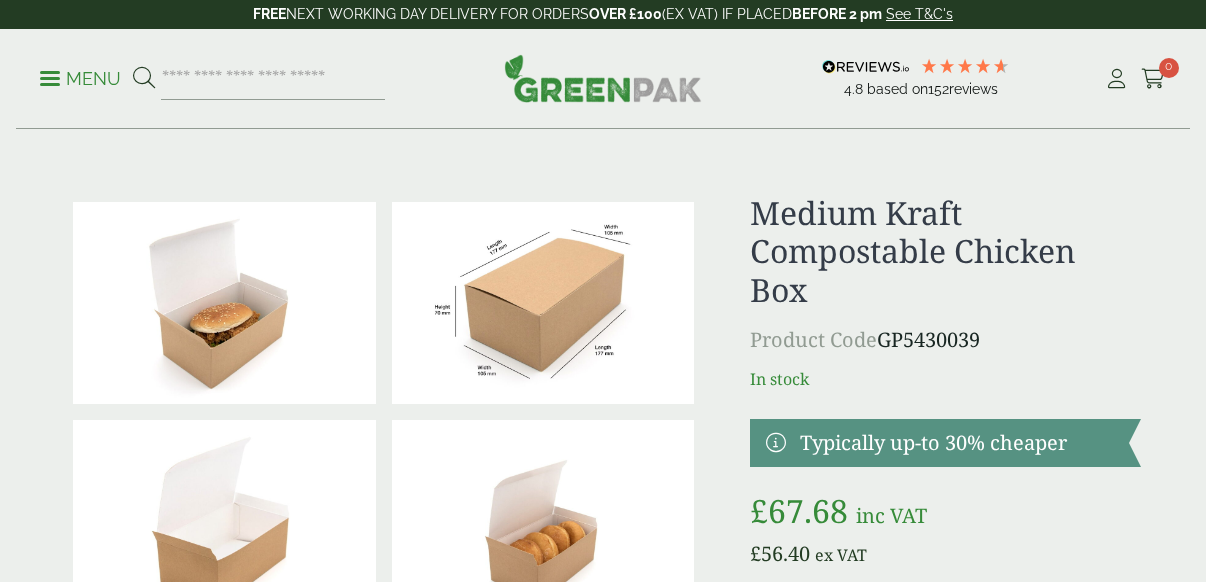 scroll, scrollTop: 0, scrollLeft: 0, axis: both 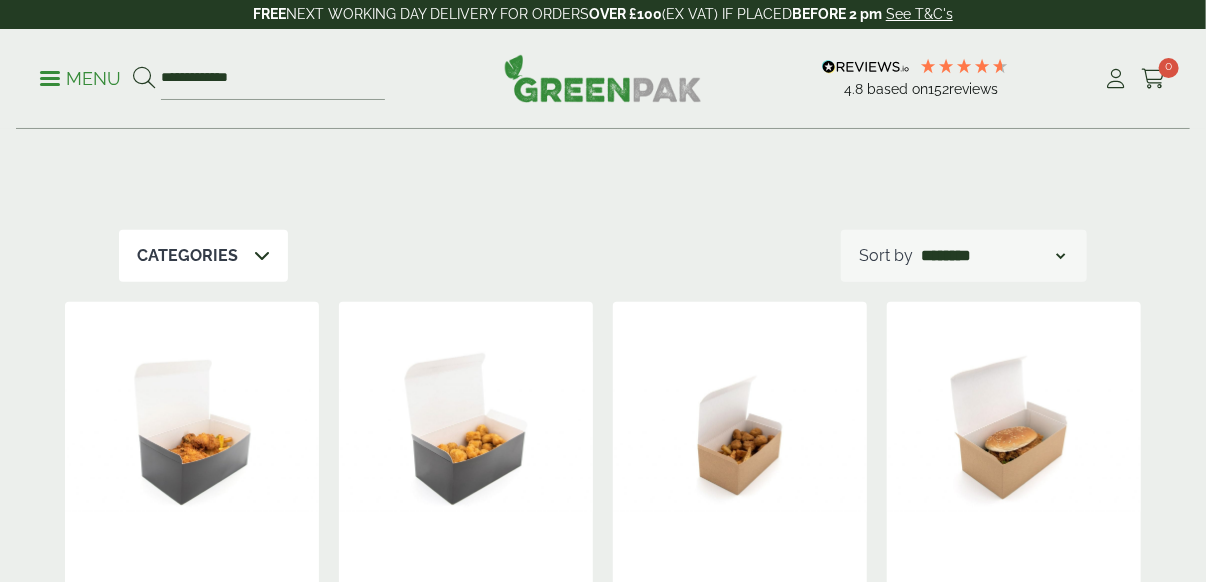 click on "Menu" at bounding box center [80, 77] 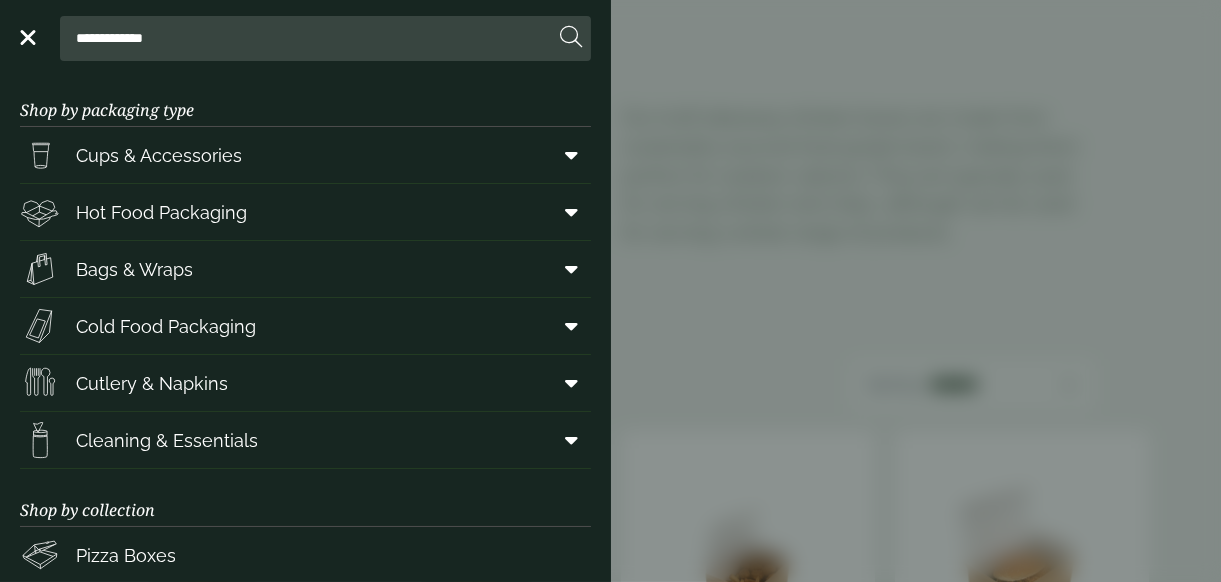 click on "**********" at bounding box center [610, 291] 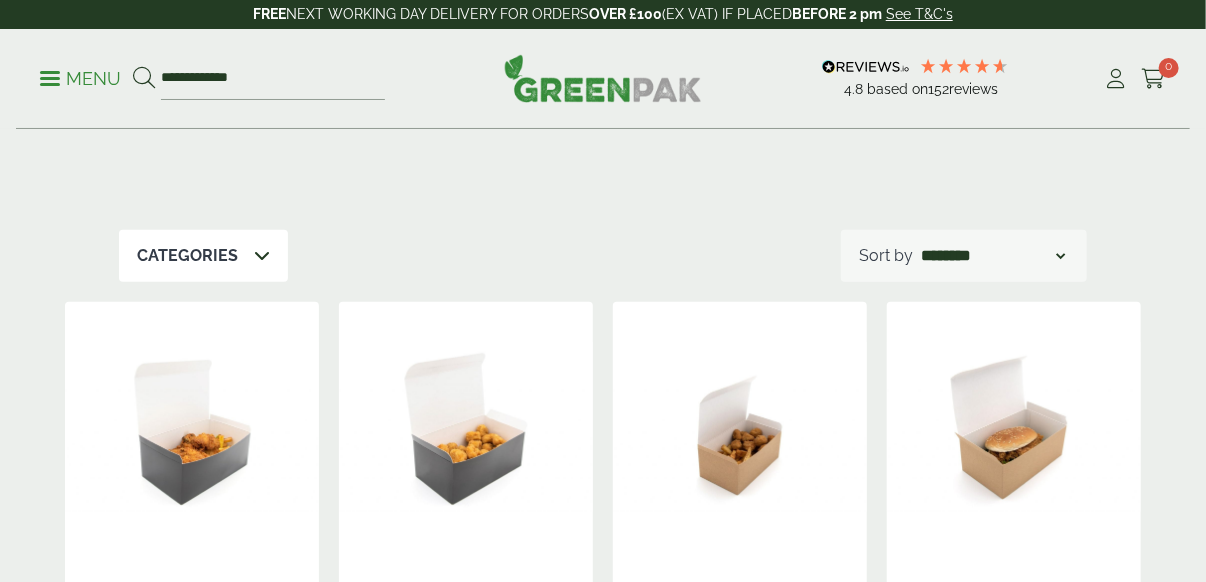 click on "**********" at bounding box center (603, 79) 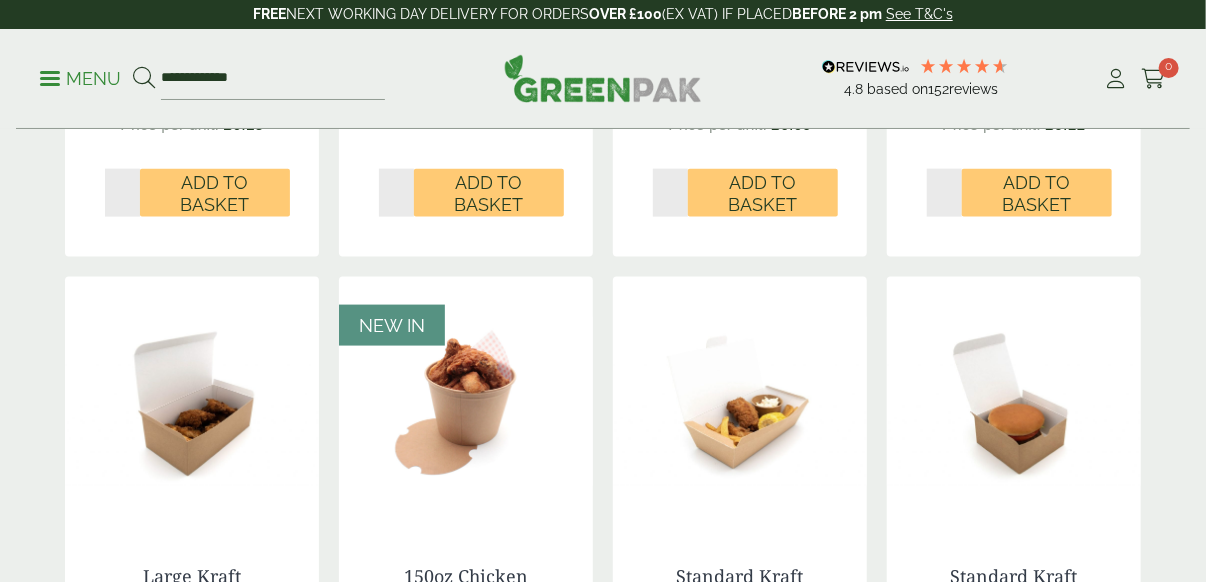 scroll, scrollTop: 1159, scrollLeft: 0, axis: vertical 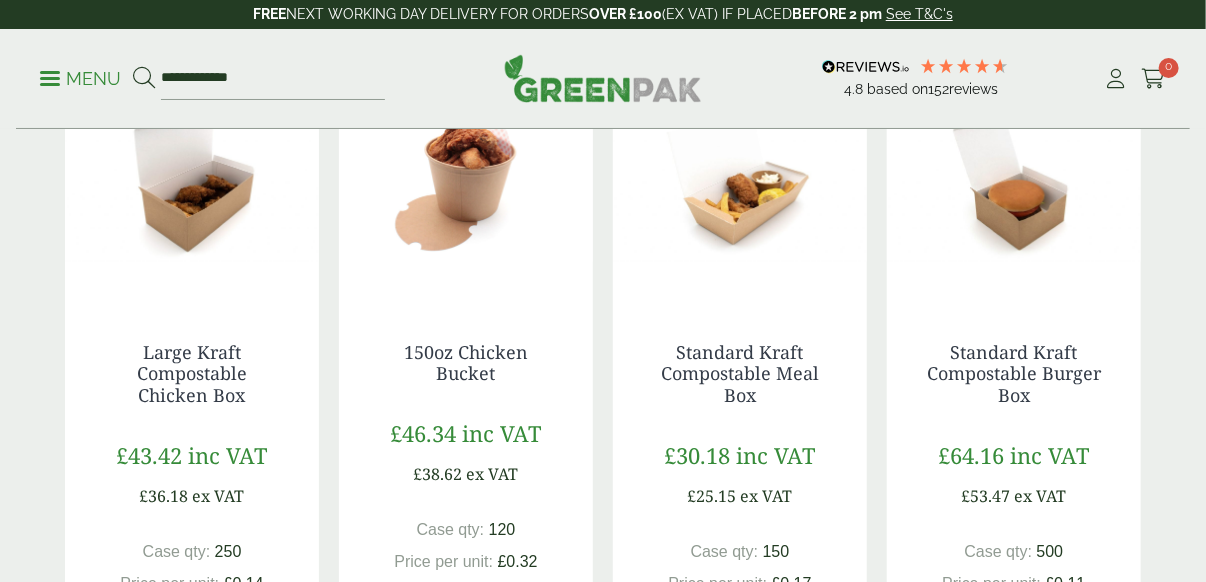 click at bounding box center [192, 178] 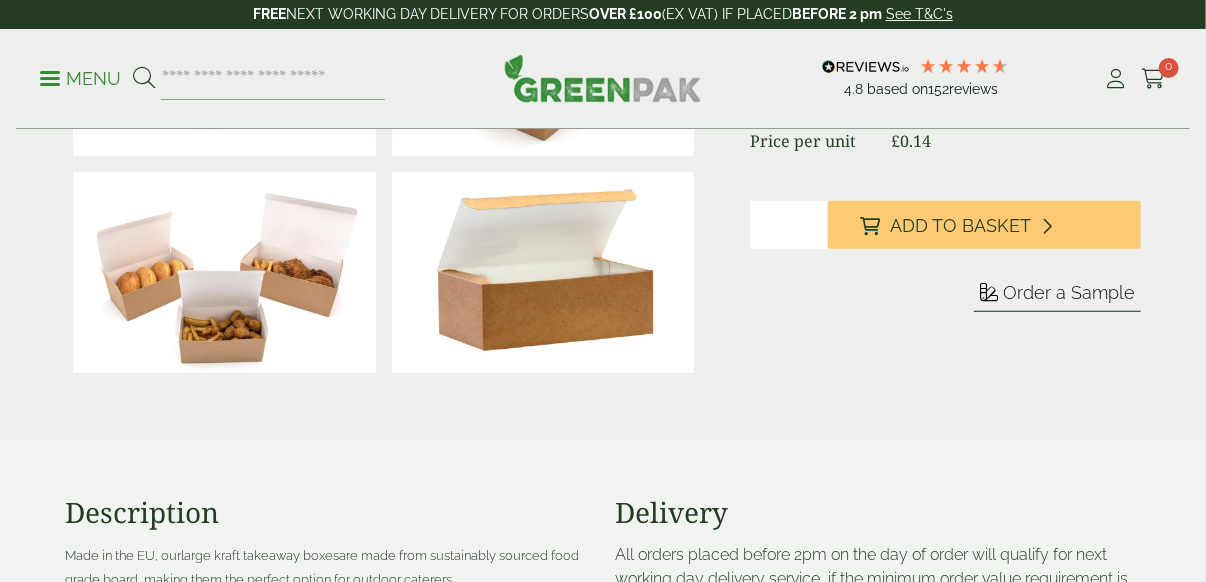 scroll, scrollTop: 466, scrollLeft: 0, axis: vertical 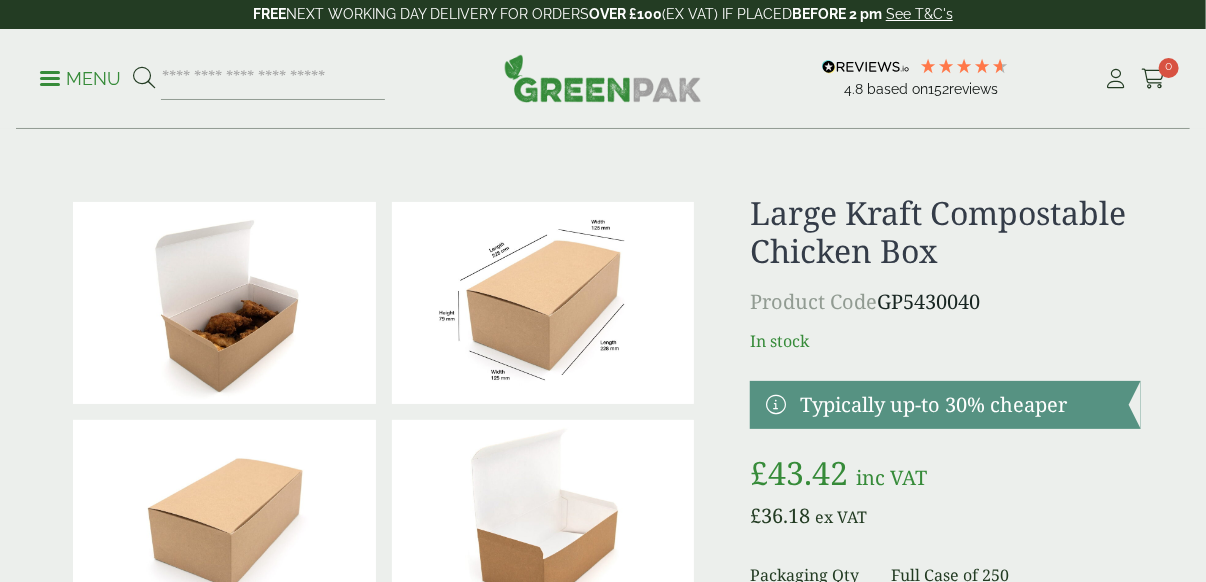 click at bounding box center (50, 78) 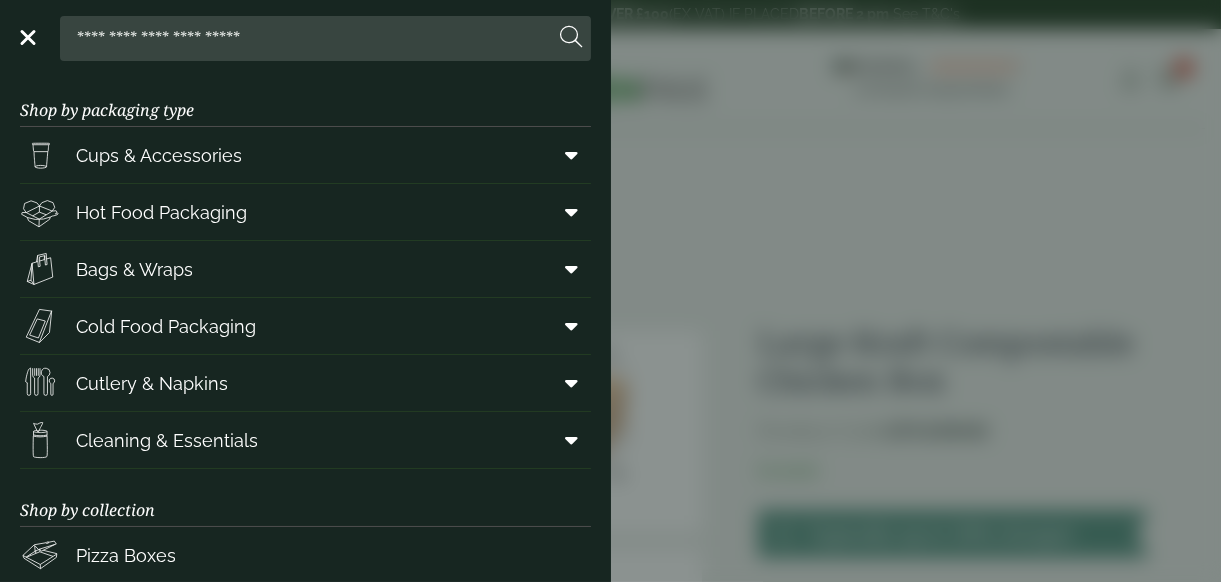 click at bounding box center [311, 38] 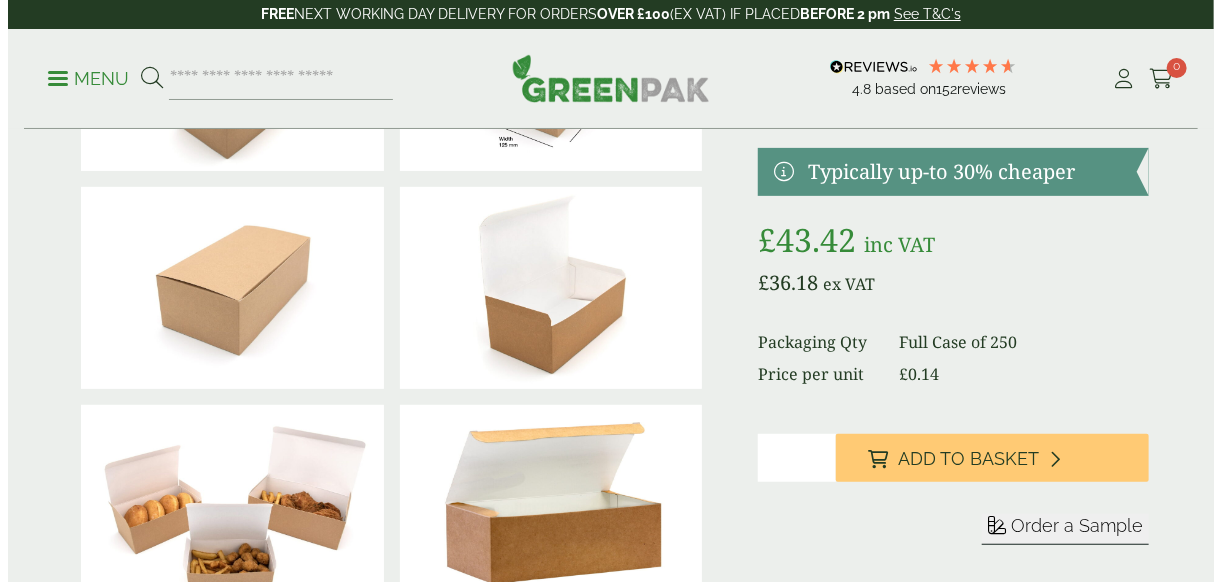 scroll, scrollTop: 0, scrollLeft: 0, axis: both 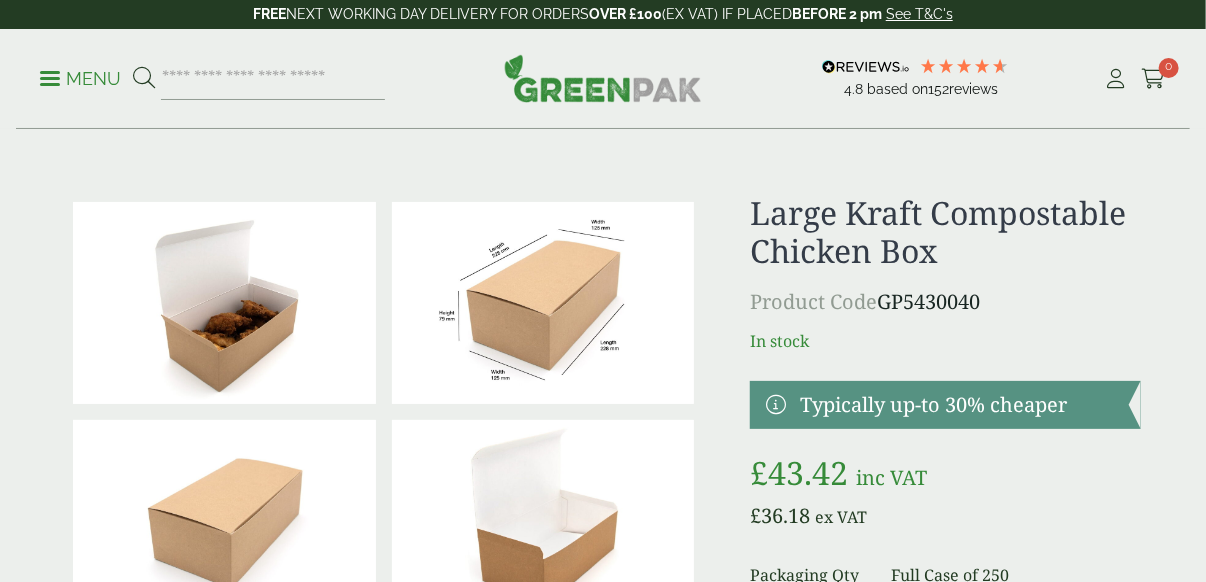 click on "Menu" at bounding box center (80, 77) 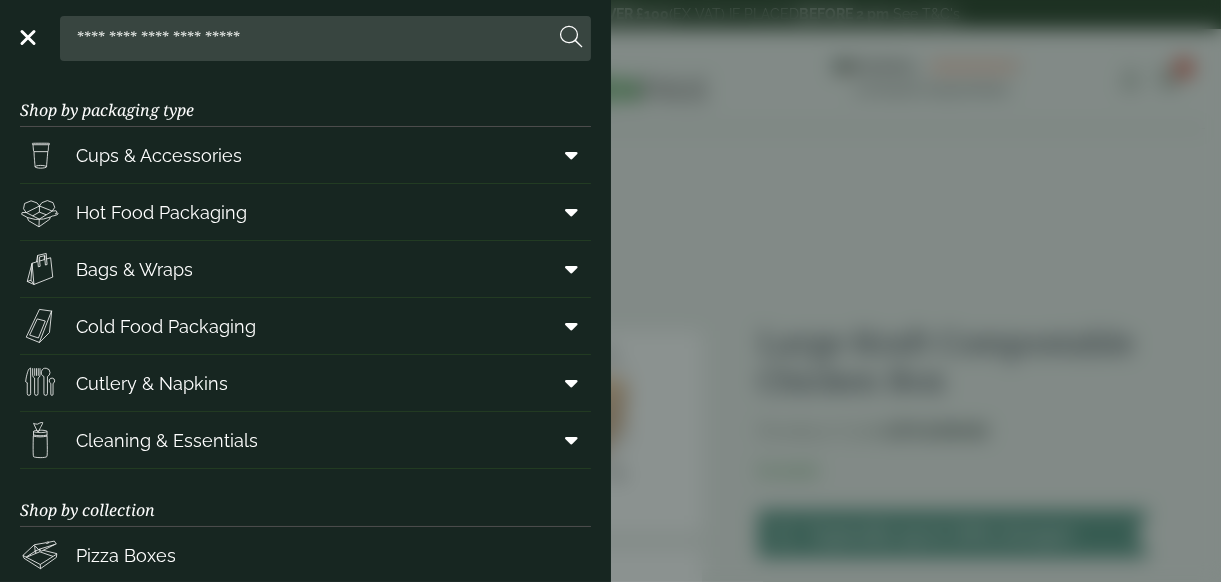 click at bounding box center [311, 38] 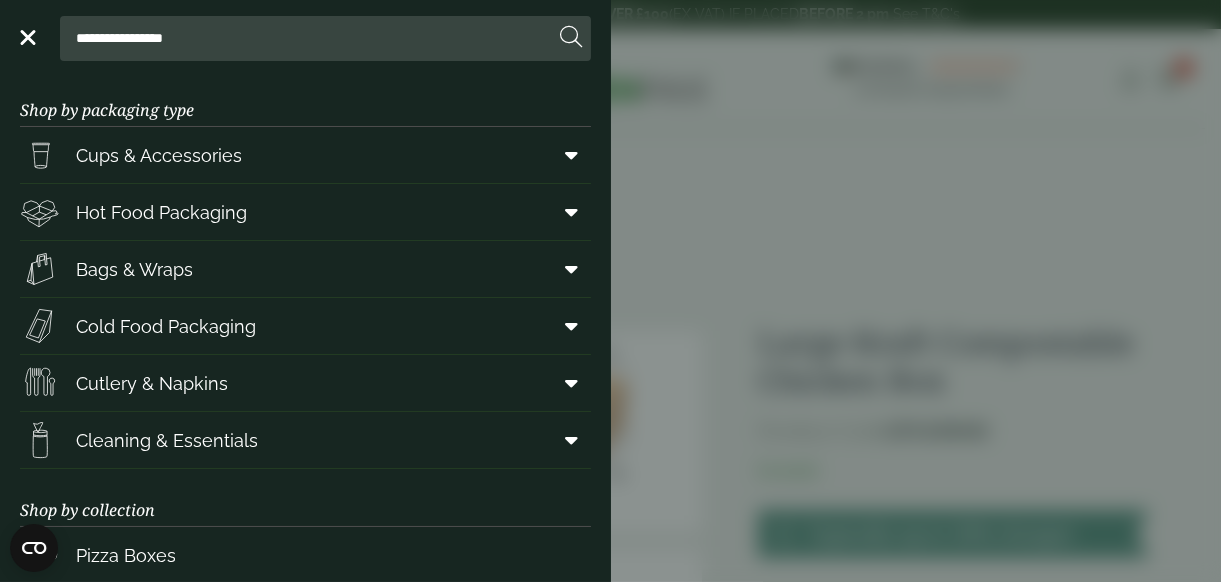 type on "**********" 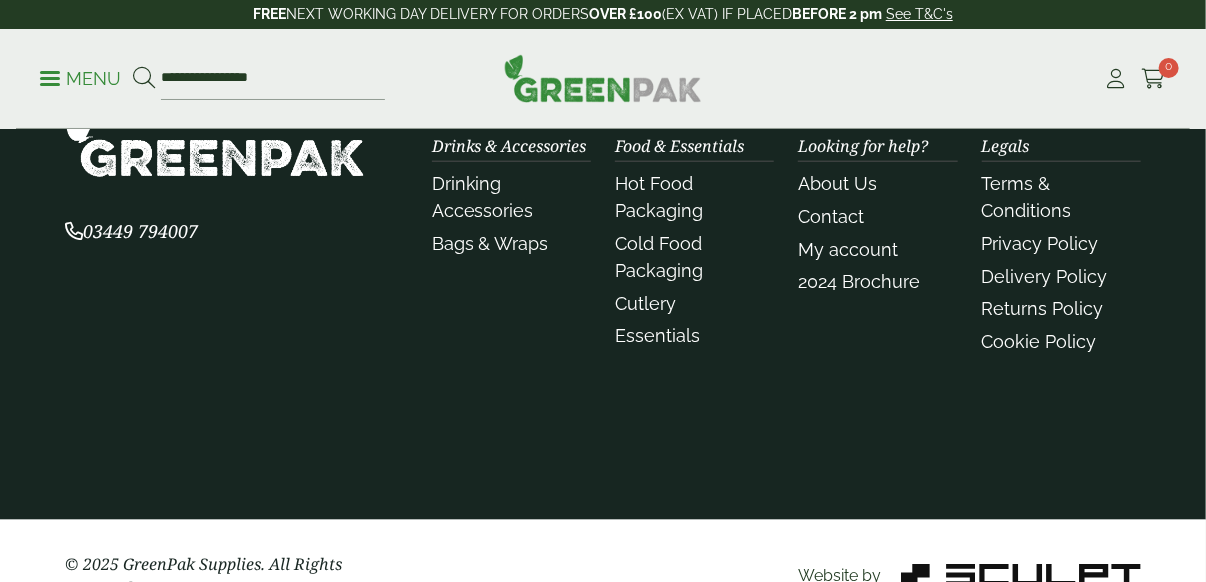 scroll, scrollTop: 833, scrollLeft: 0, axis: vertical 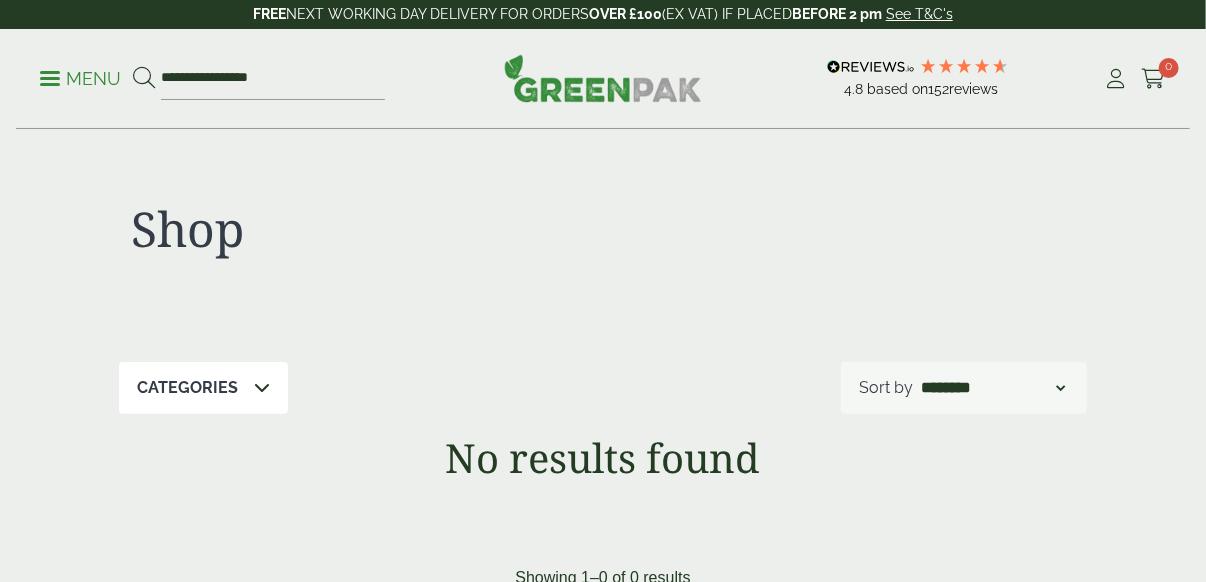 click on "Menu" at bounding box center [80, 79] 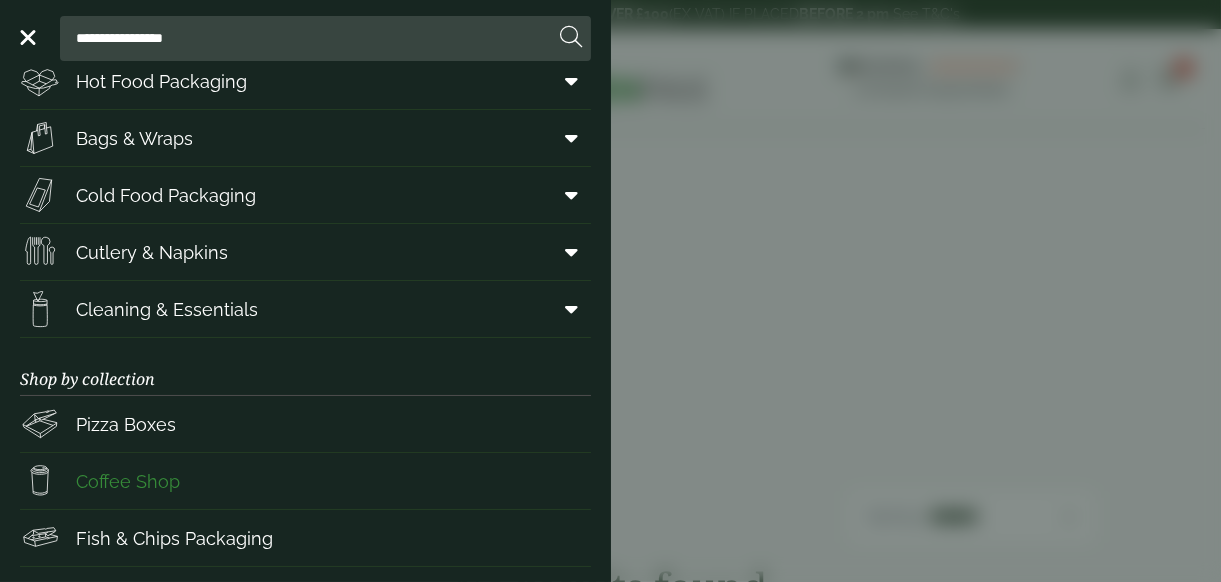 scroll, scrollTop: 128, scrollLeft: 0, axis: vertical 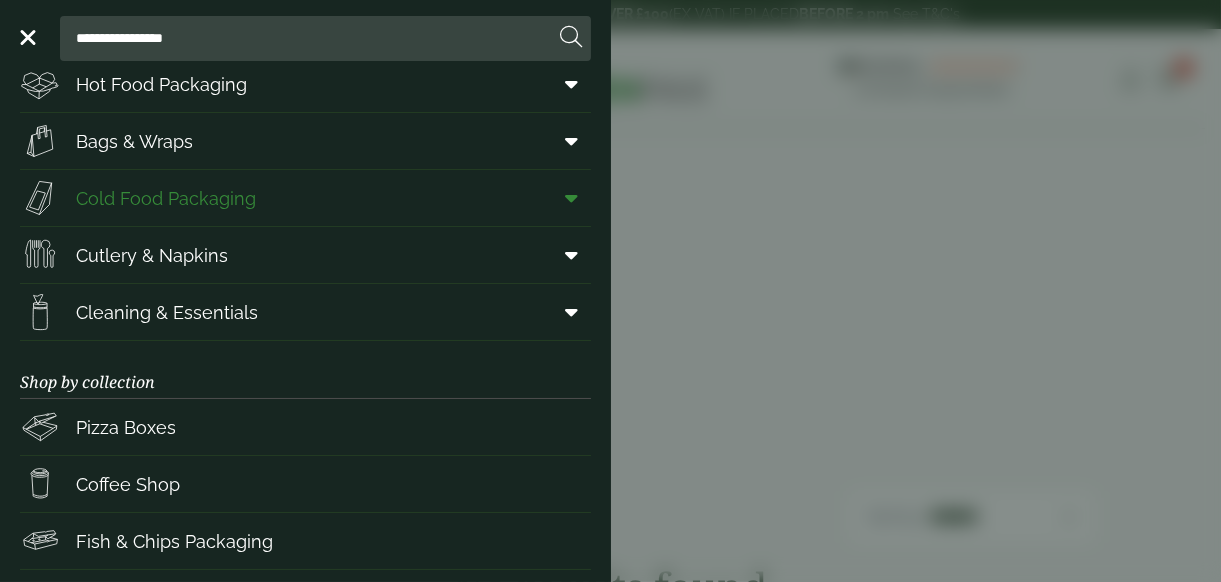 click on "Cold Food Packaging" at bounding box center [166, 198] 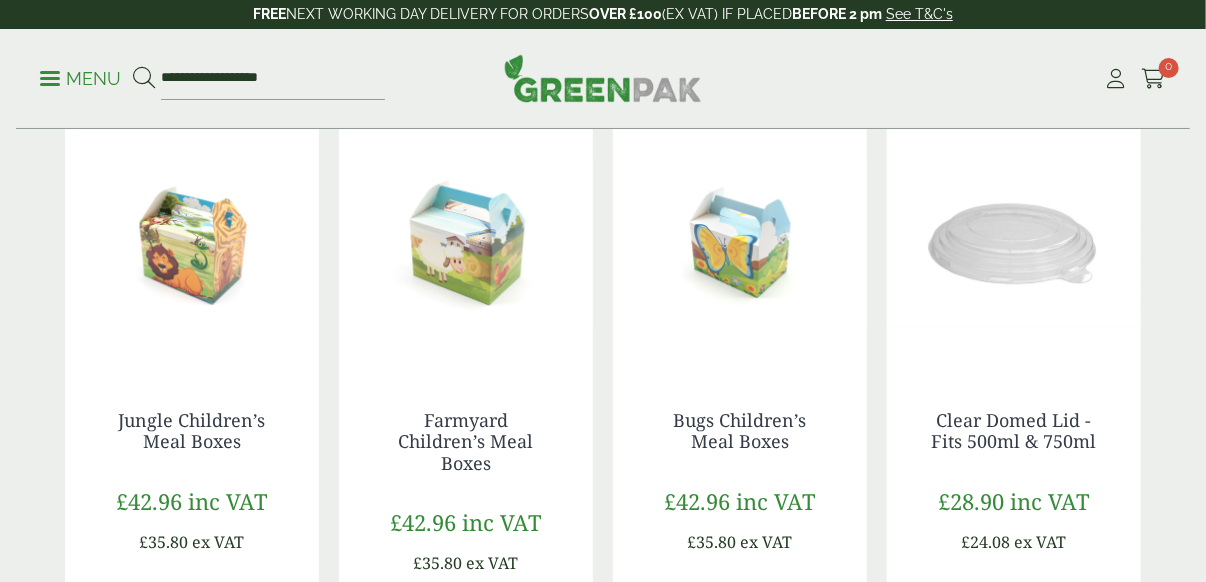 scroll, scrollTop: 466, scrollLeft: 0, axis: vertical 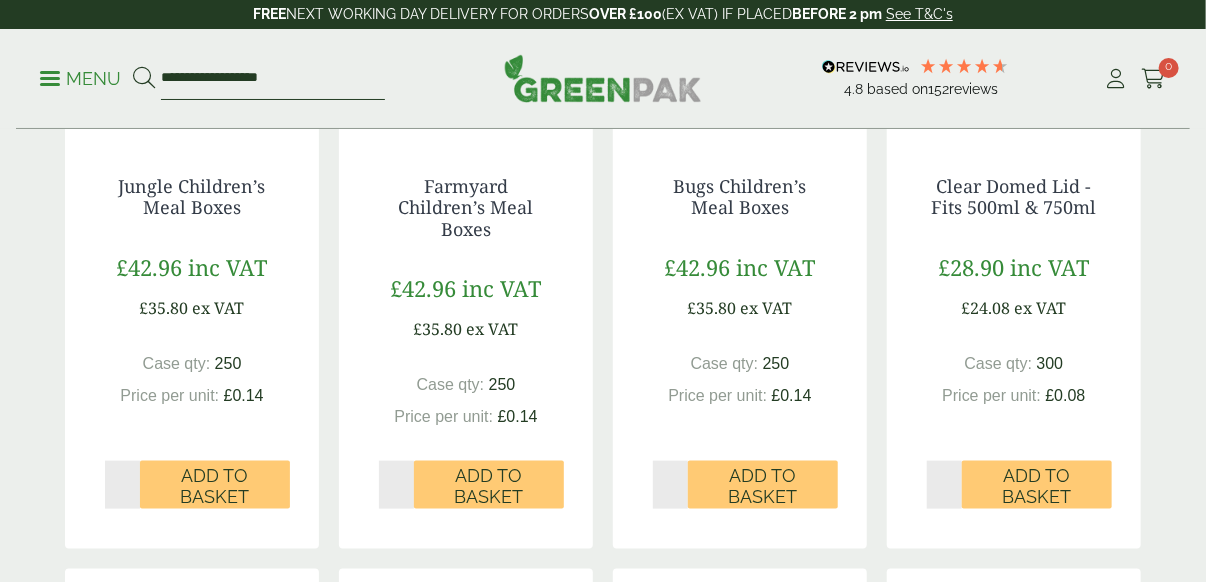 drag, startPoint x: 297, startPoint y: 76, endPoint x: 176, endPoint y: 71, distance: 121.103264 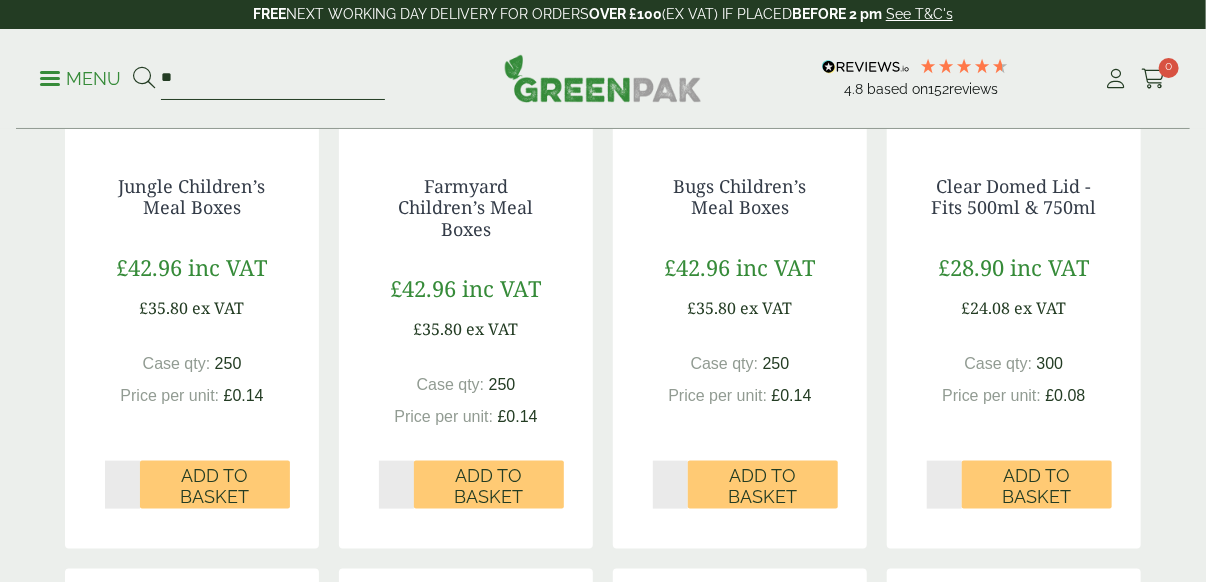 type on "*" 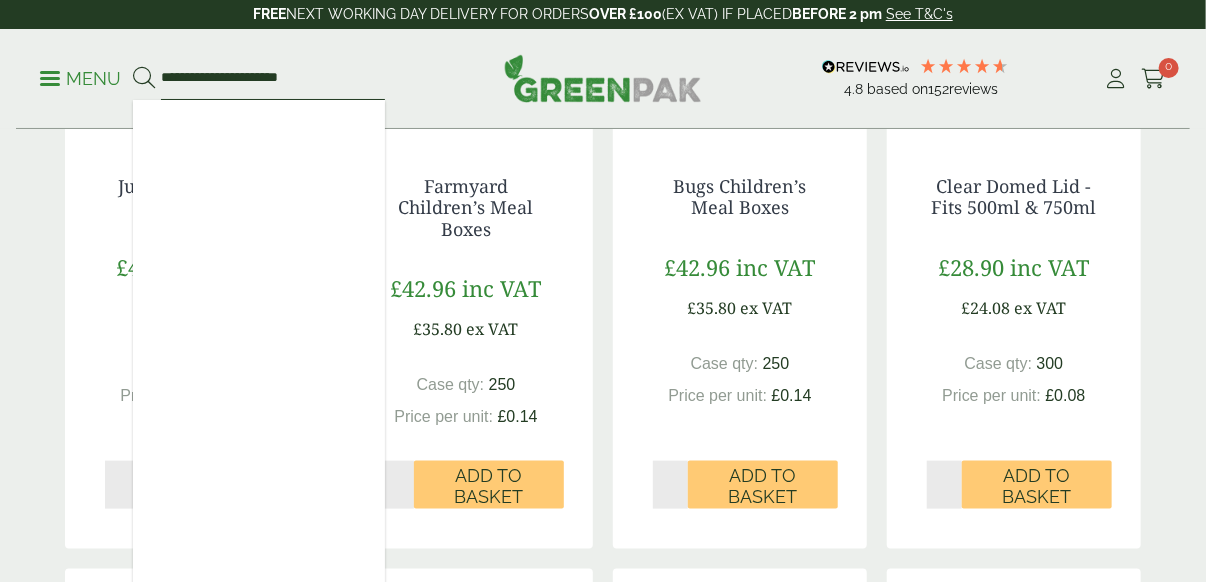 type on "**********" 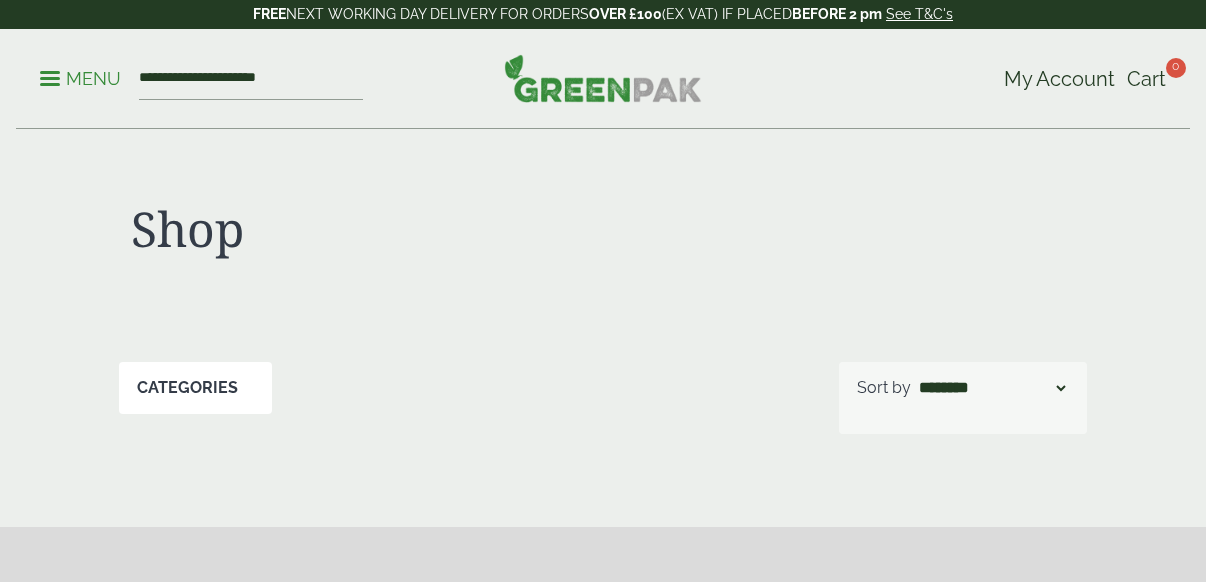 scroll, scrollTop: 0, scrollLeft: 0, axis: both 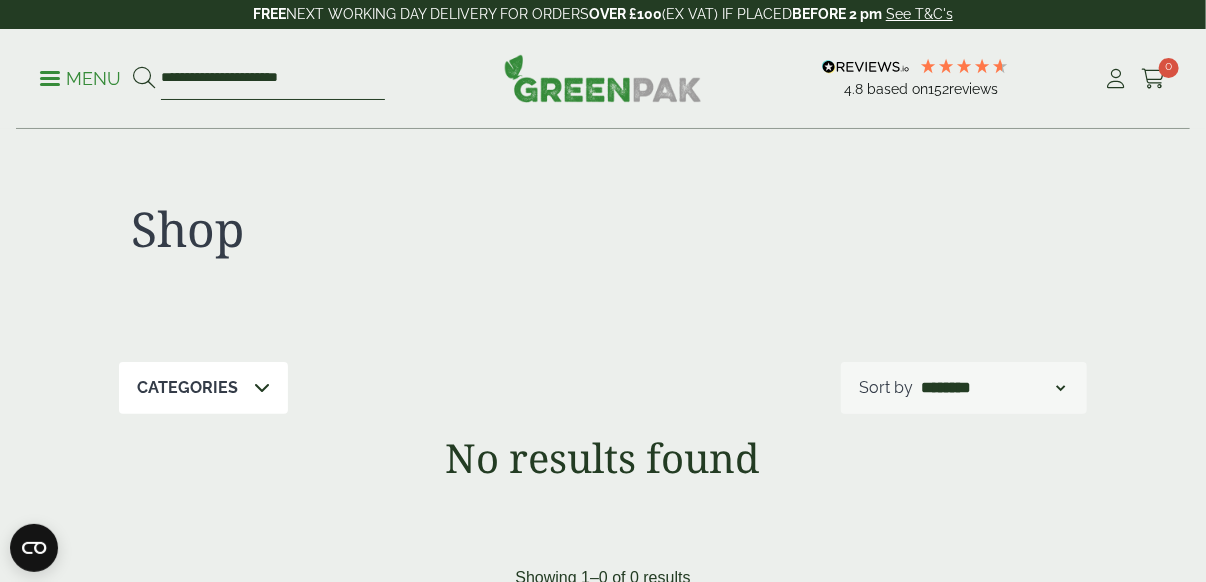 drag, startPoint x: 311, startPoint y: 72, endPoint x: 148, endPoint y: 76, distance: 163.04907 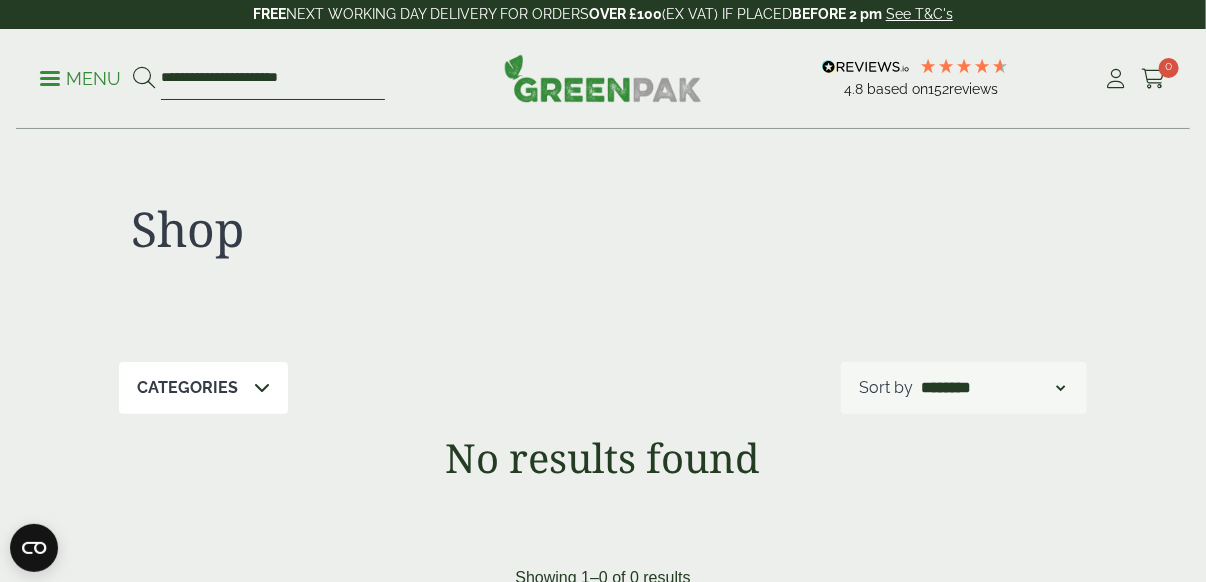 click on "**********" at bounding box center (259, 79) 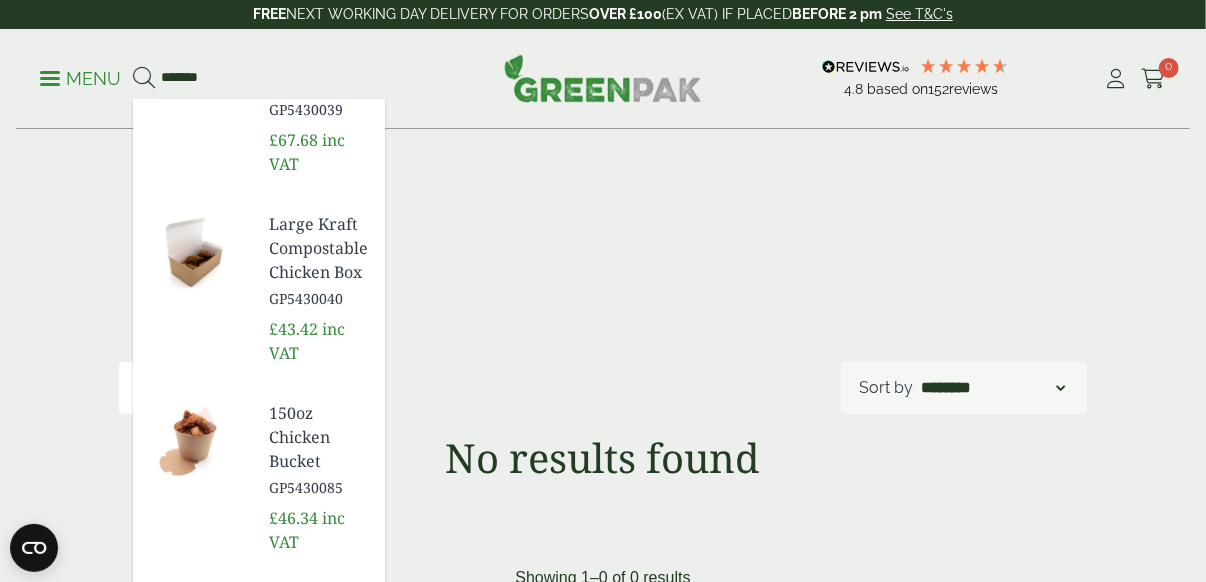 scroll, scrollTop: 933, scrollLeft: 0, axis: vertical 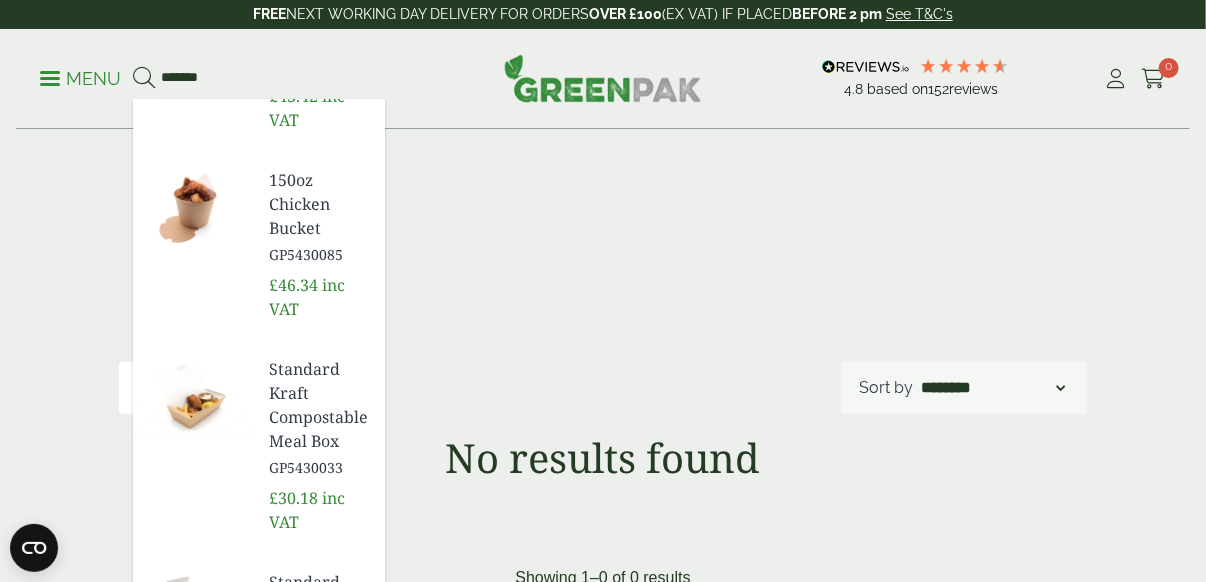 type on "*******" 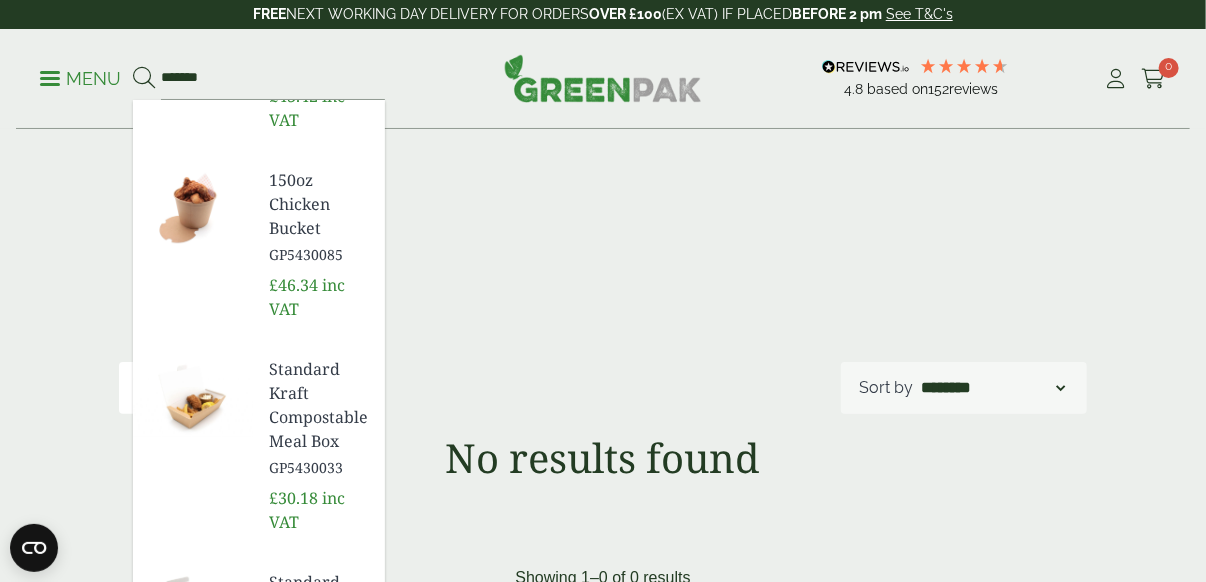 click on "Large Kraft Compostable Chicken Box
GP5430040
£43.42
inc VAT" at bounding box center [319, 55] 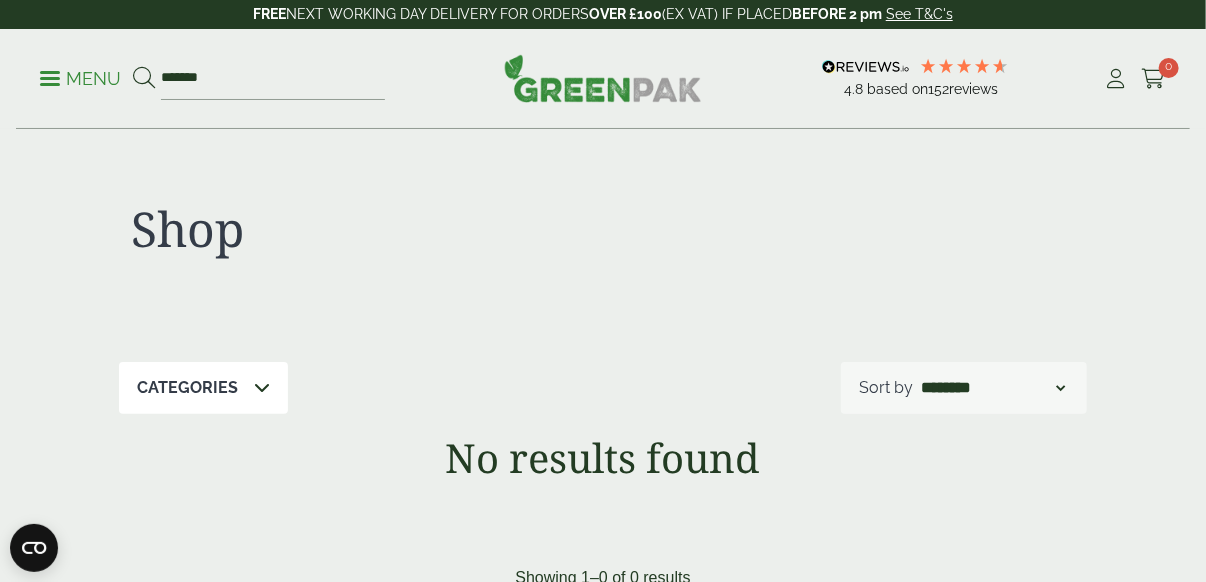 scroll, scrollTop: 837, scrollLeft: 0, axis: vertical 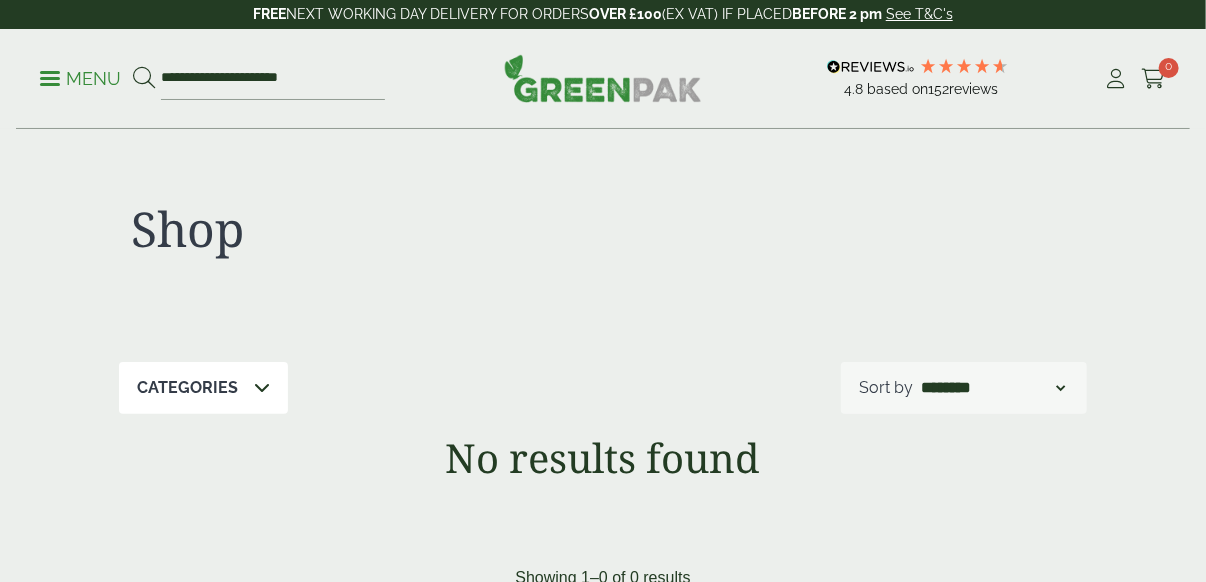 click on "Menu" at bounding box center (80, 79) 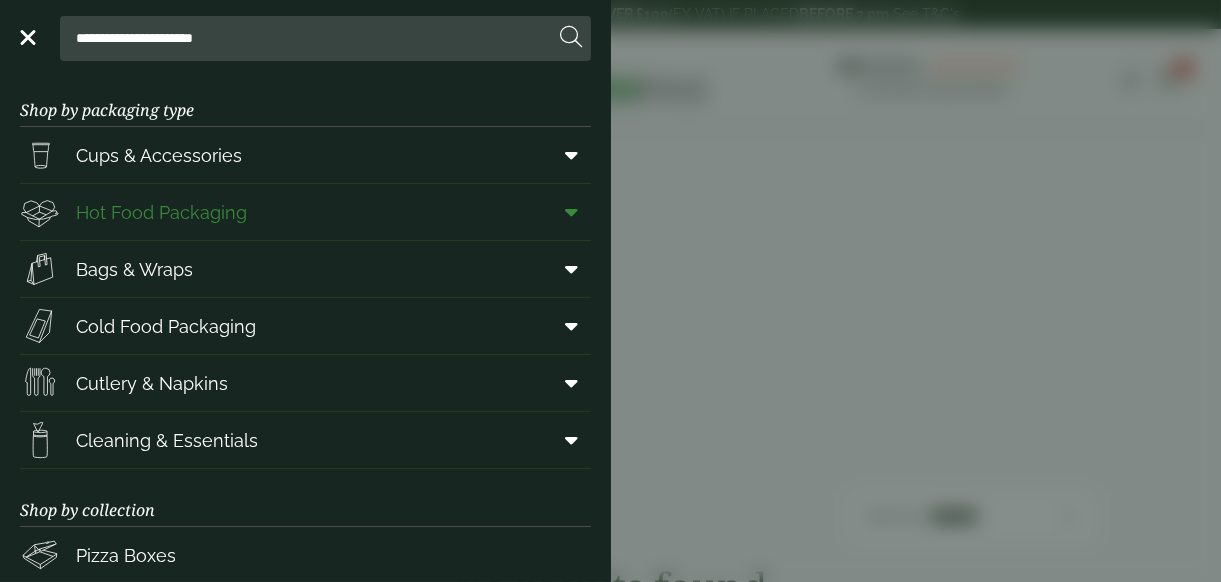 click on "Hot Food Packaging" at bounding box center (161, 212) 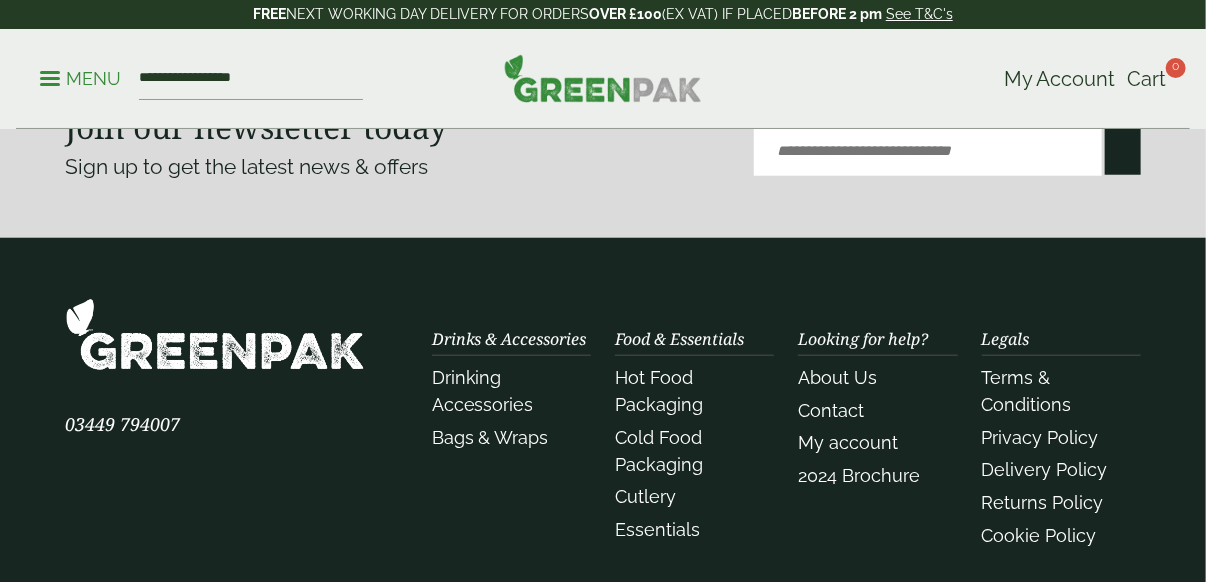 scroll, scrollTop: 660, scrollLeft: 0, axis: vertical 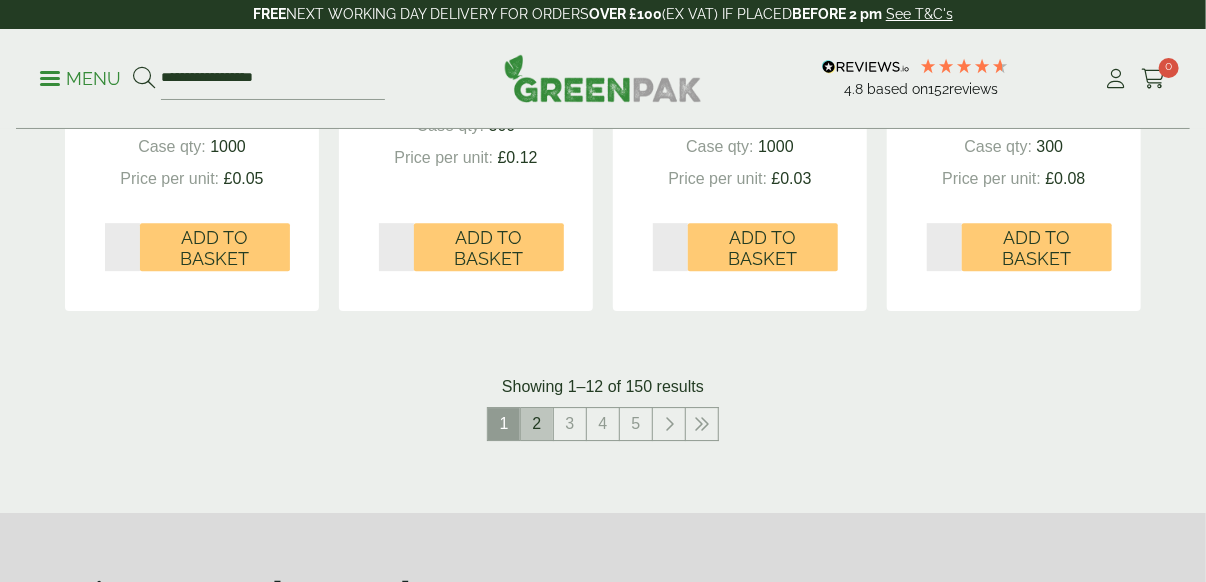 click on "2" at bounding box center [537, 424] 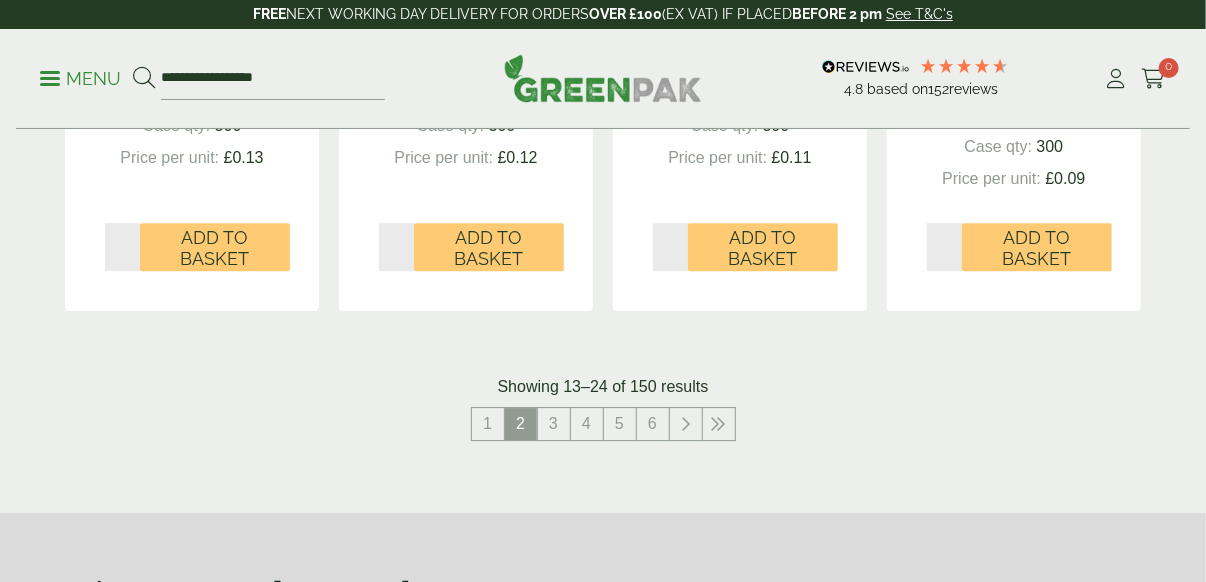 scroll, scrollTop: 2566, scrollLeft: 0, axis: vertical 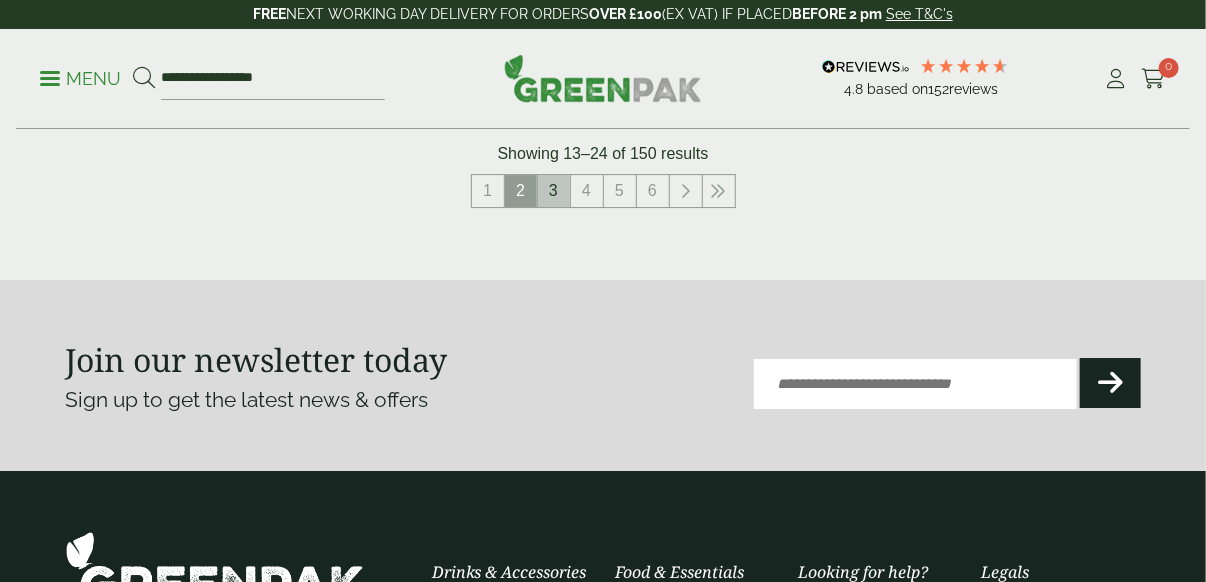 click on "3" at bounding box center [554, 191] 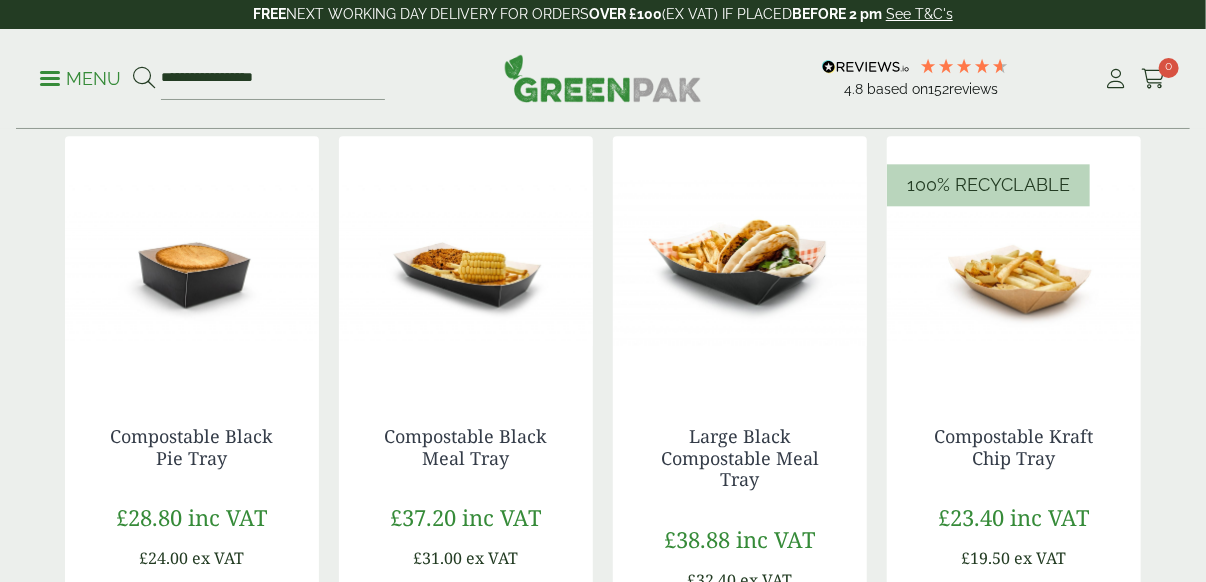 scroll, scrollTop: 2566, scrollLeft: 0, axis: vertical 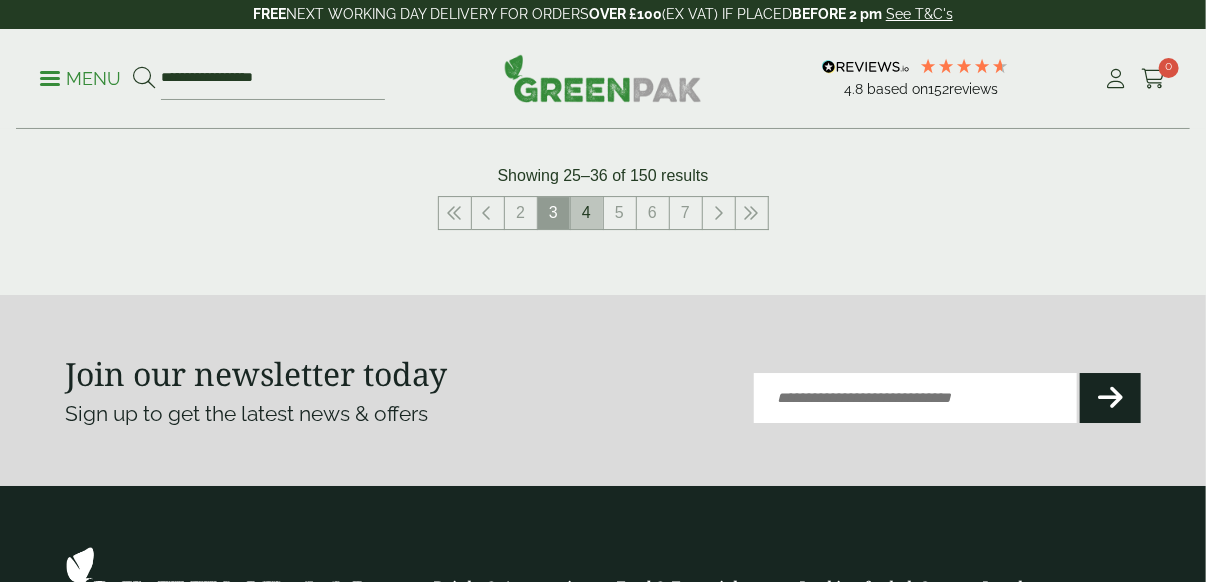 click on "4" at bounding box center (587, 213) 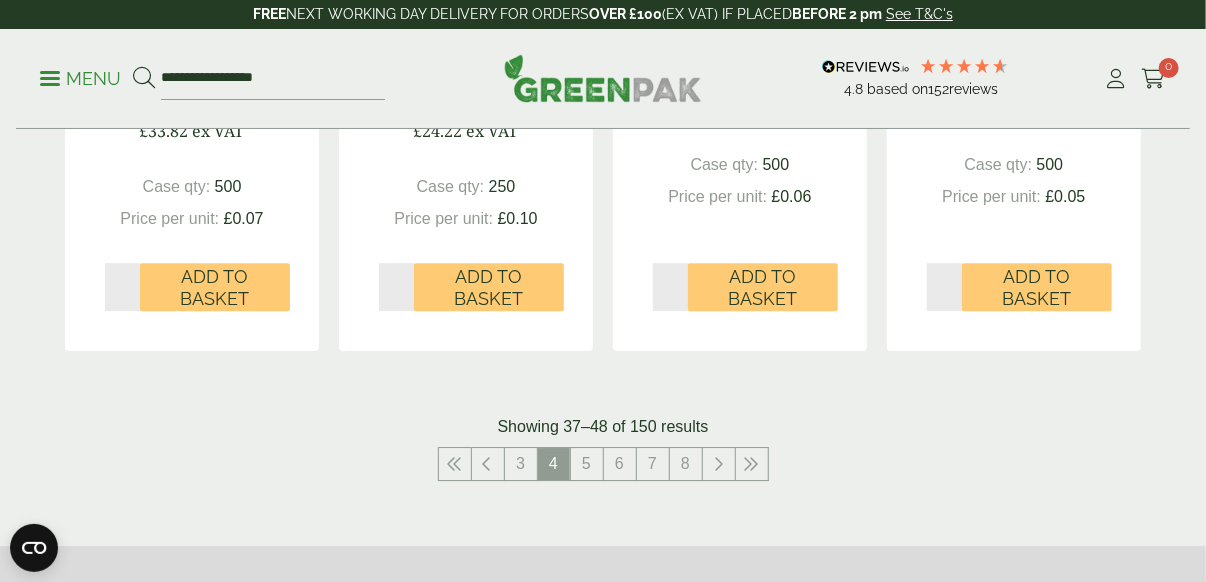 scroll, scrollTop: 2333, scrollLeft: 0, axis: vertical 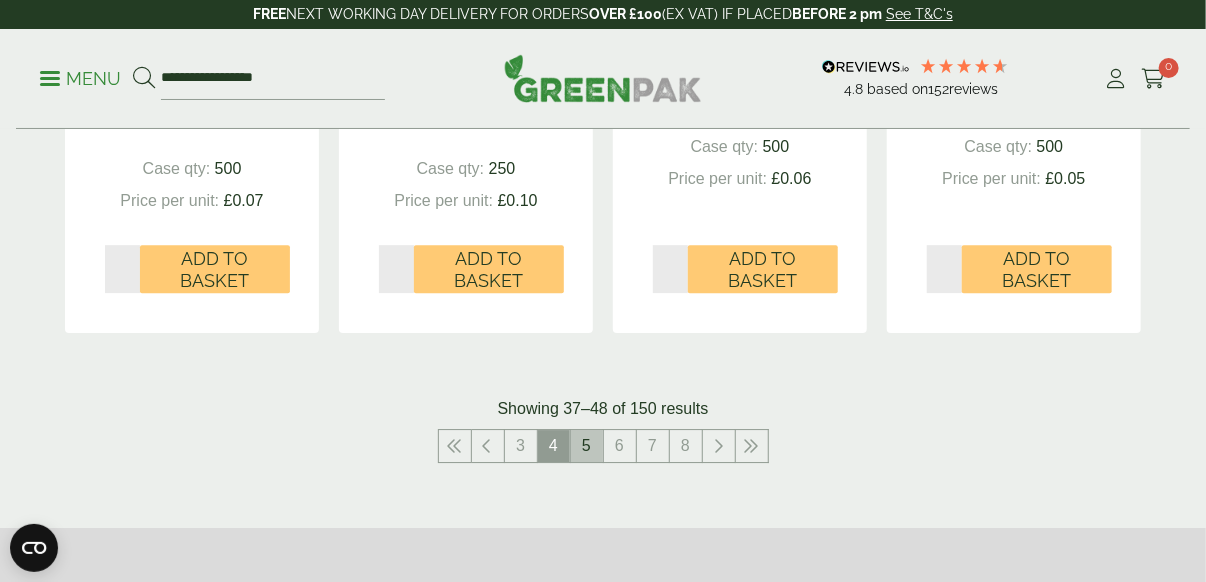 click on "5" at bounding box center (587, 446) 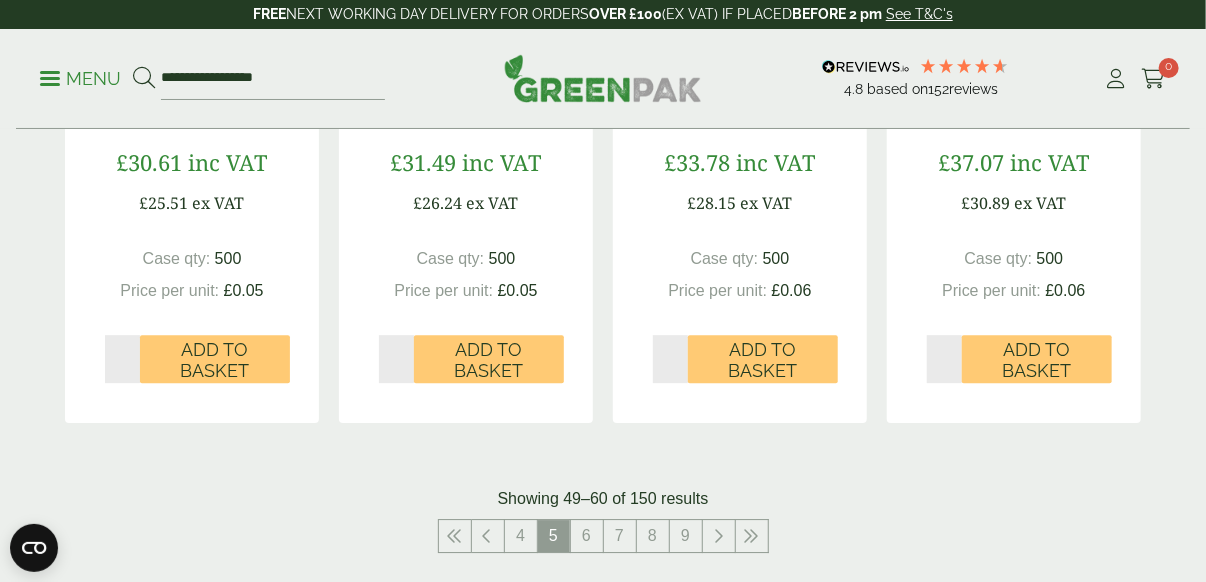 scroll, scrollTop: 2333, scrollLeft: 0, axis: vertical 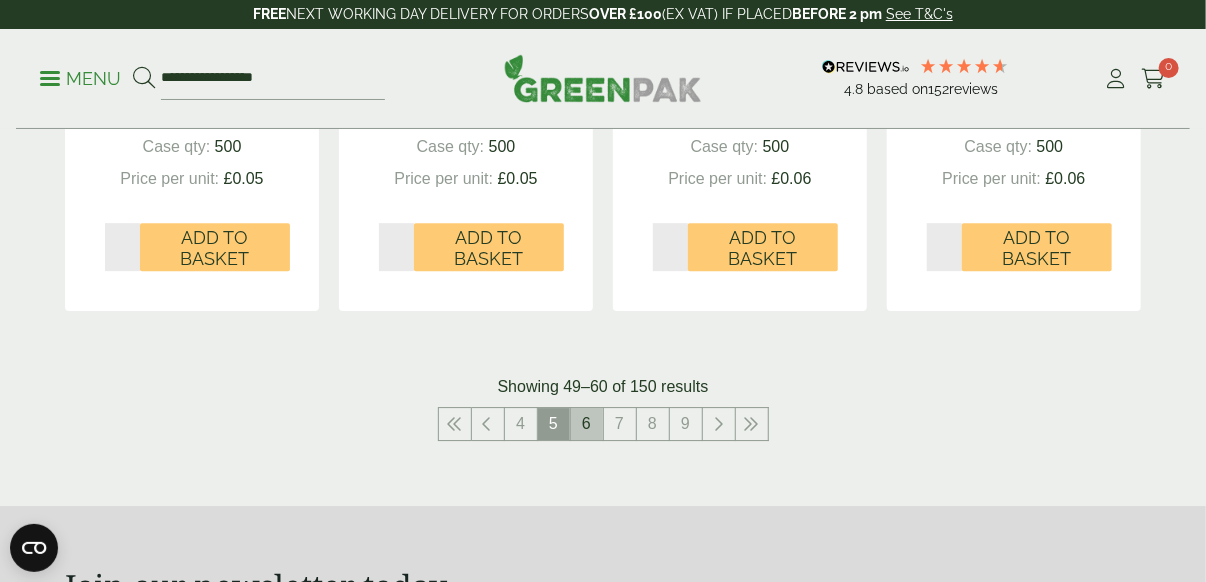 click on "6" at bounding box center (587, 424) 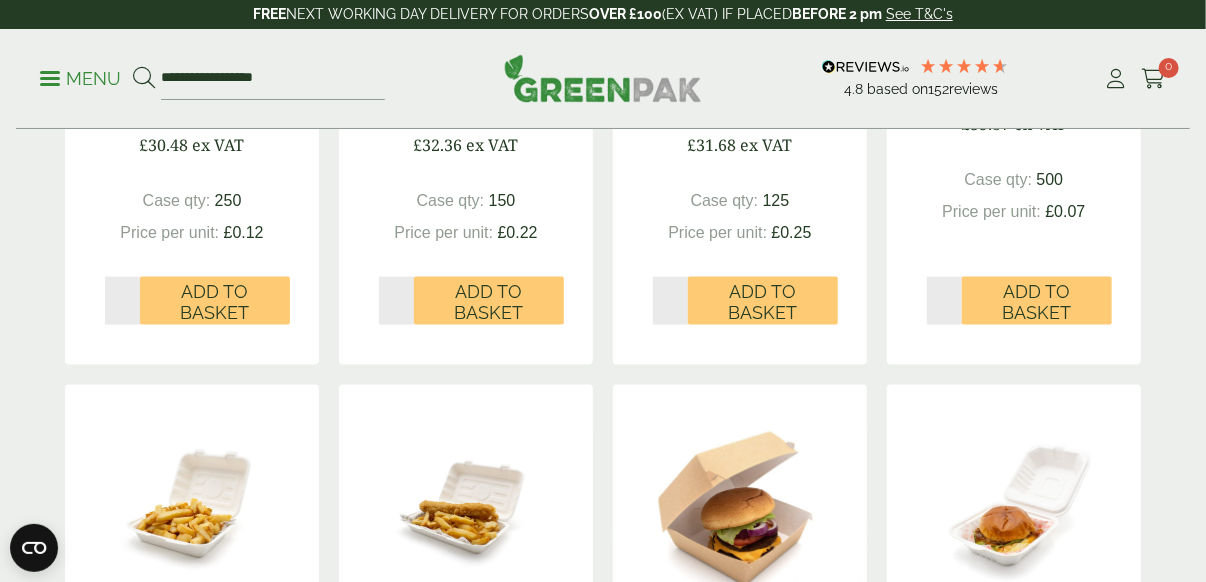 scroll, scrollTop: 1166, scrollLeft: 0, axis: vertical 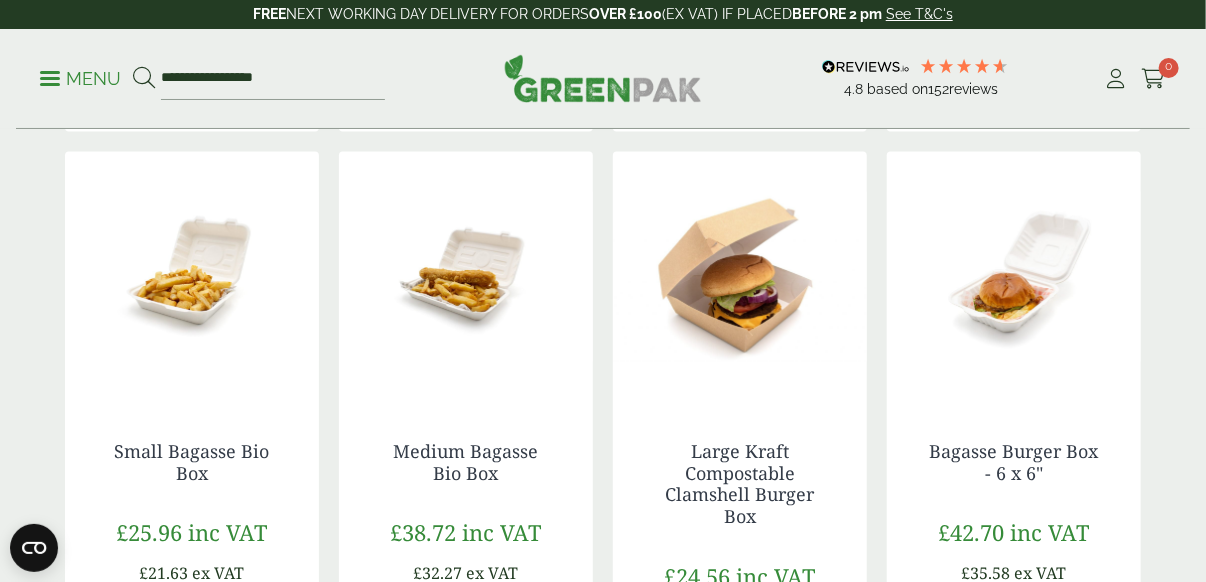 click at bounding box center (192, 277) 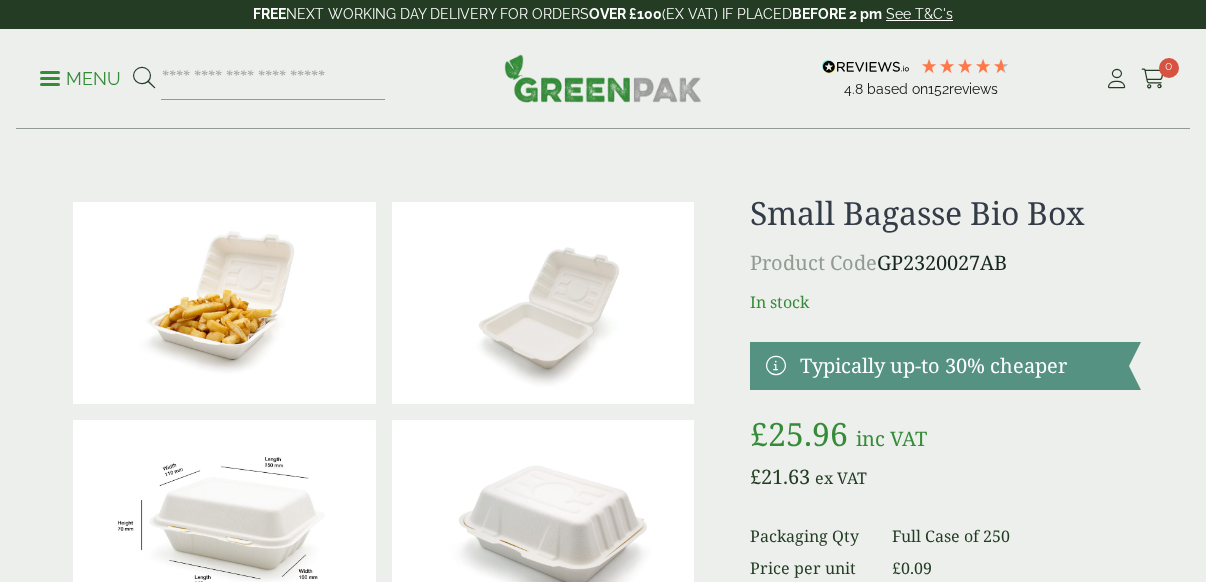 scroll, scrollTop: 233, scrollLeft: 0, axis: vertical 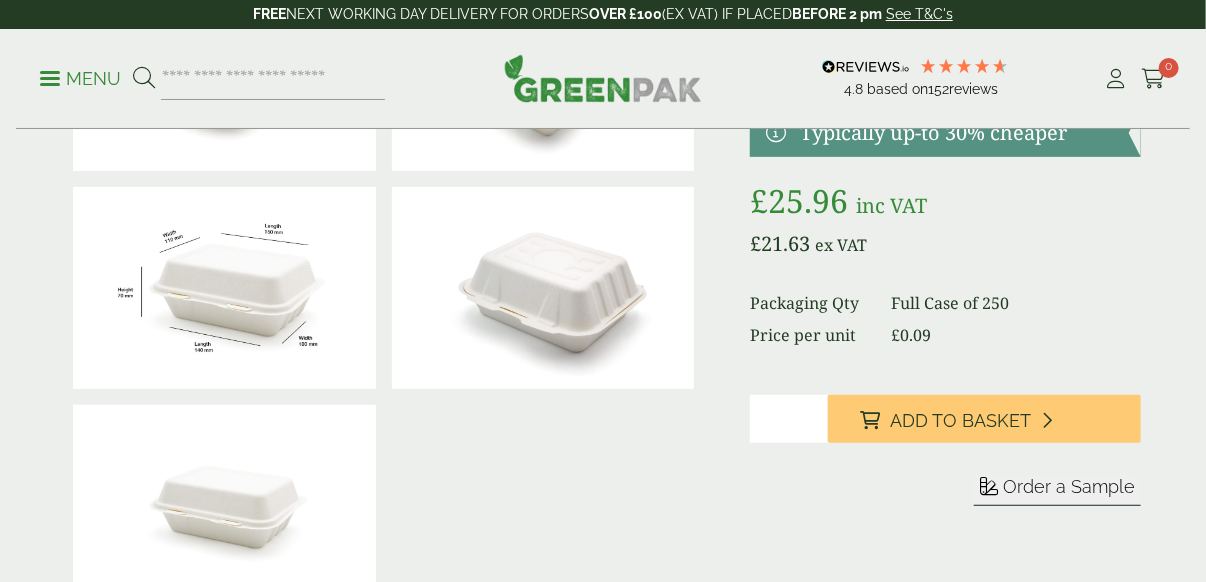 click on "Menu
4.8   Based on  152  reviews My Account" at bounding box center [603, 79] 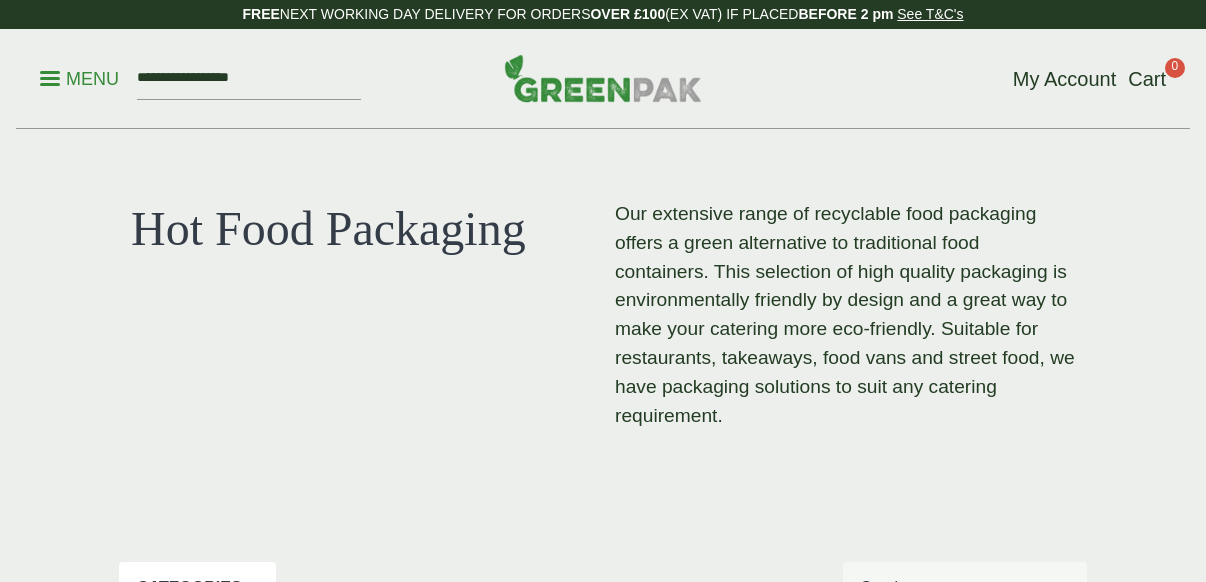 scroll, scrollTop: 0, scrollLeft: 0, axis: both 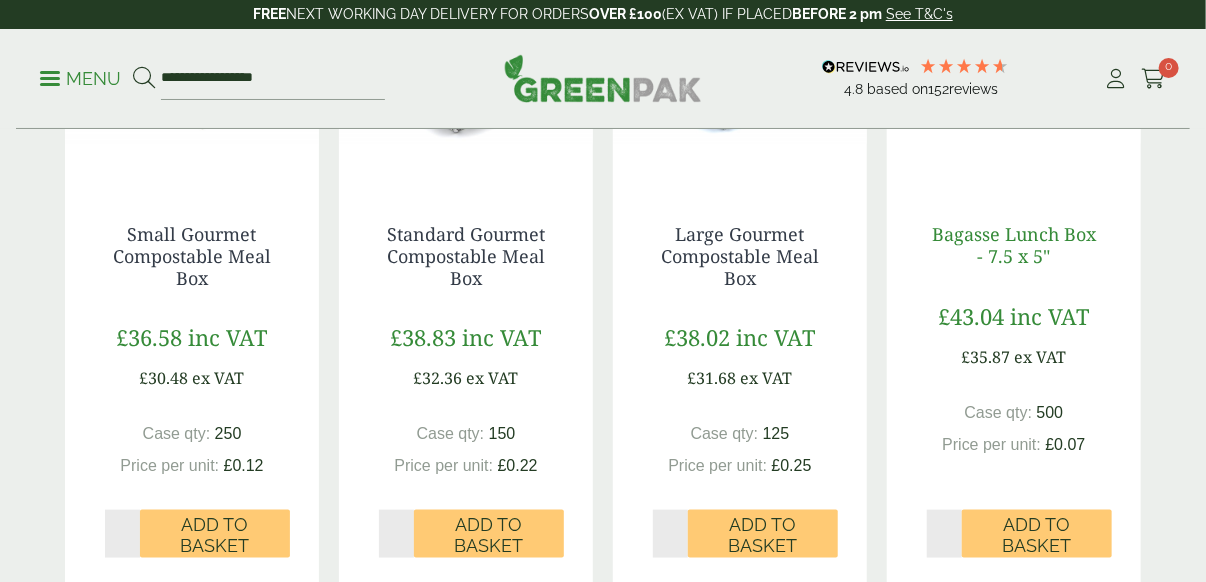 click on "Bagasse Lunch Box - 7.5 x 5"" at bounding box center [1014, 245] 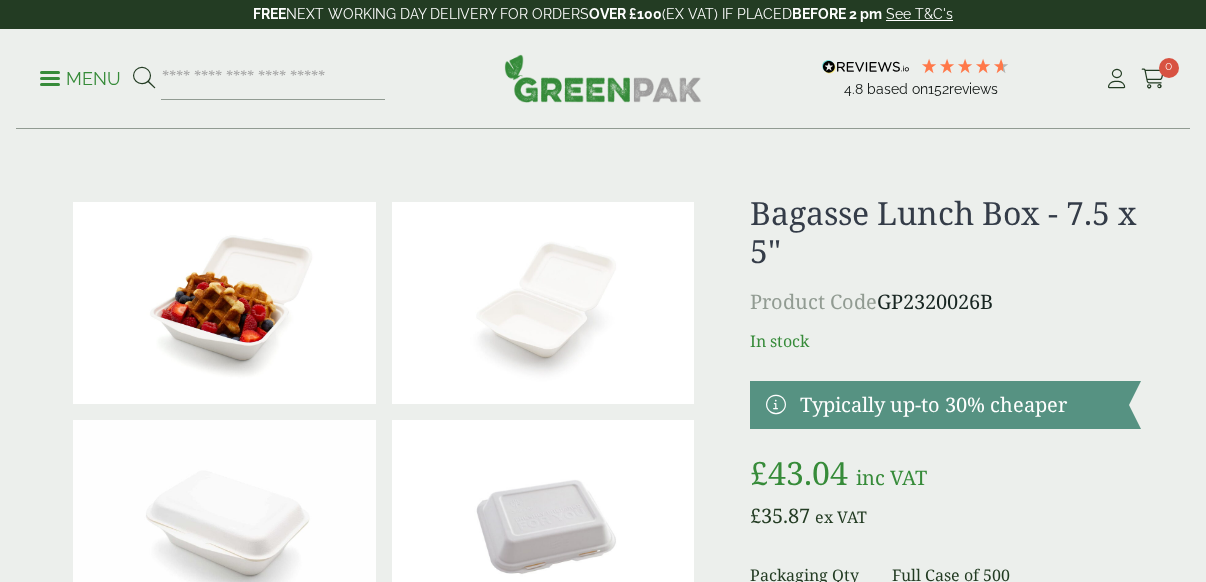 scroll, scrollTop: 233, scrollLeft: 0, axis: vertical 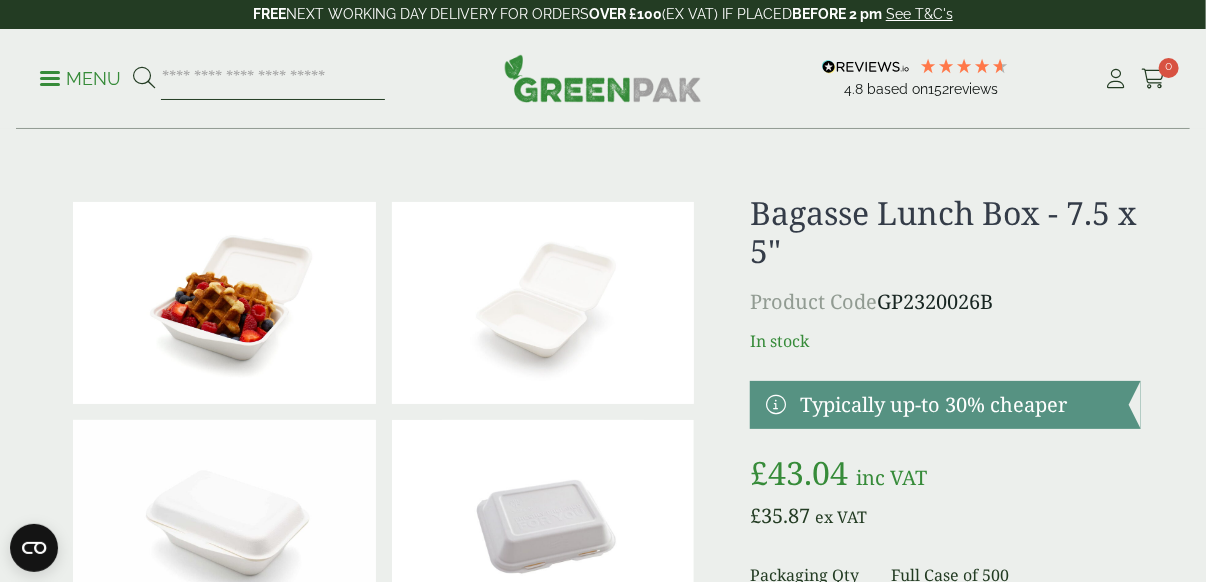 click at bounding box center (273, 79) 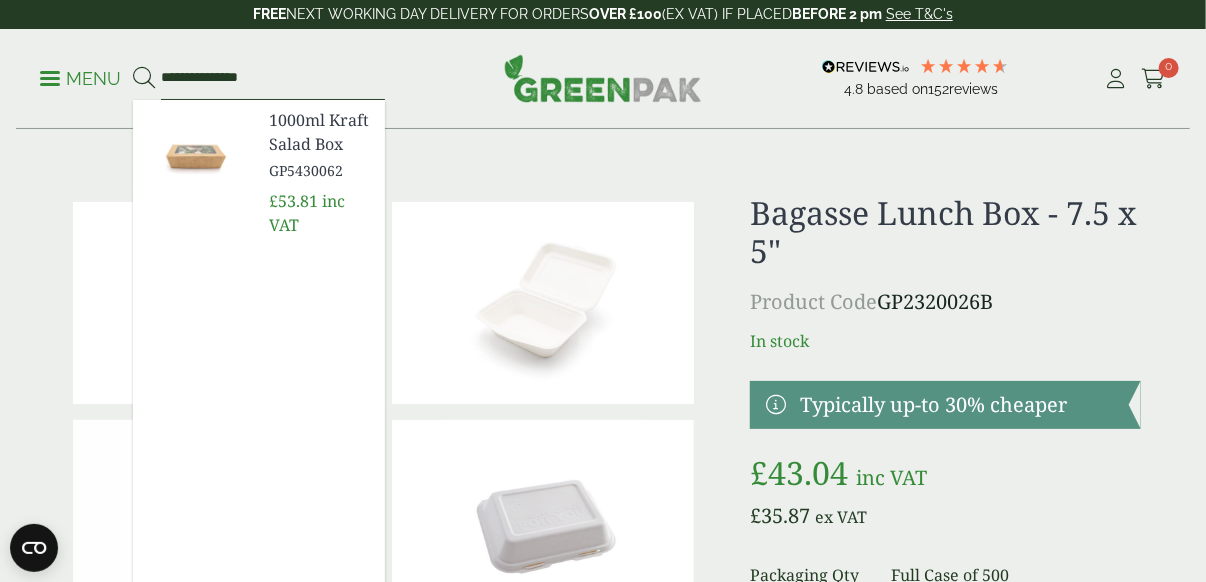 type on "**********" 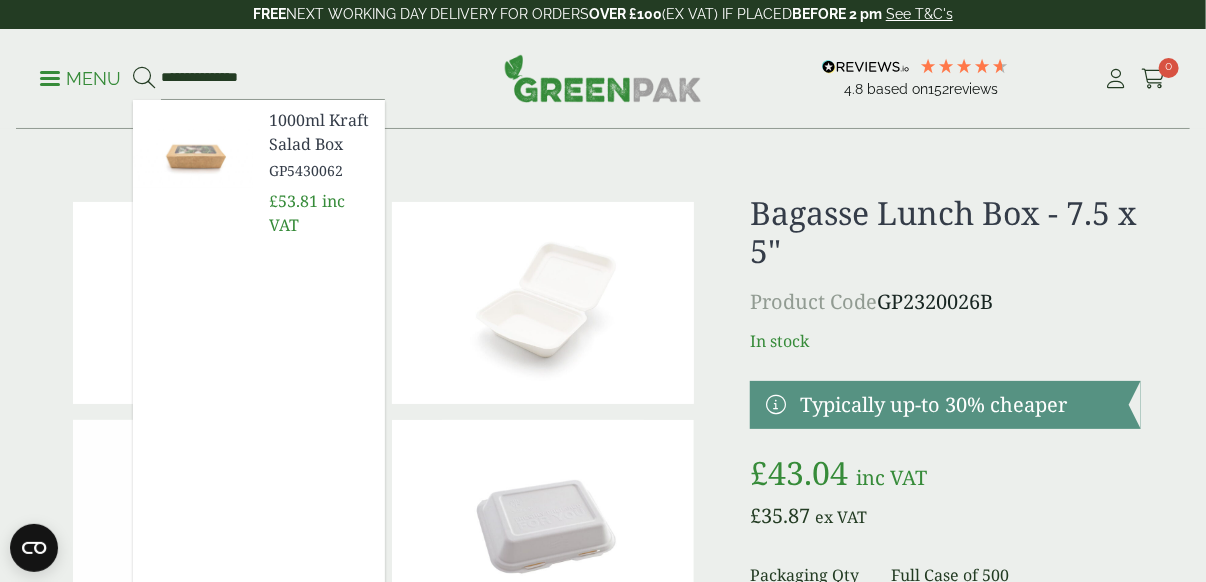 click on "1000ml Kraft Salad Box" at bounding box center (319, 132) 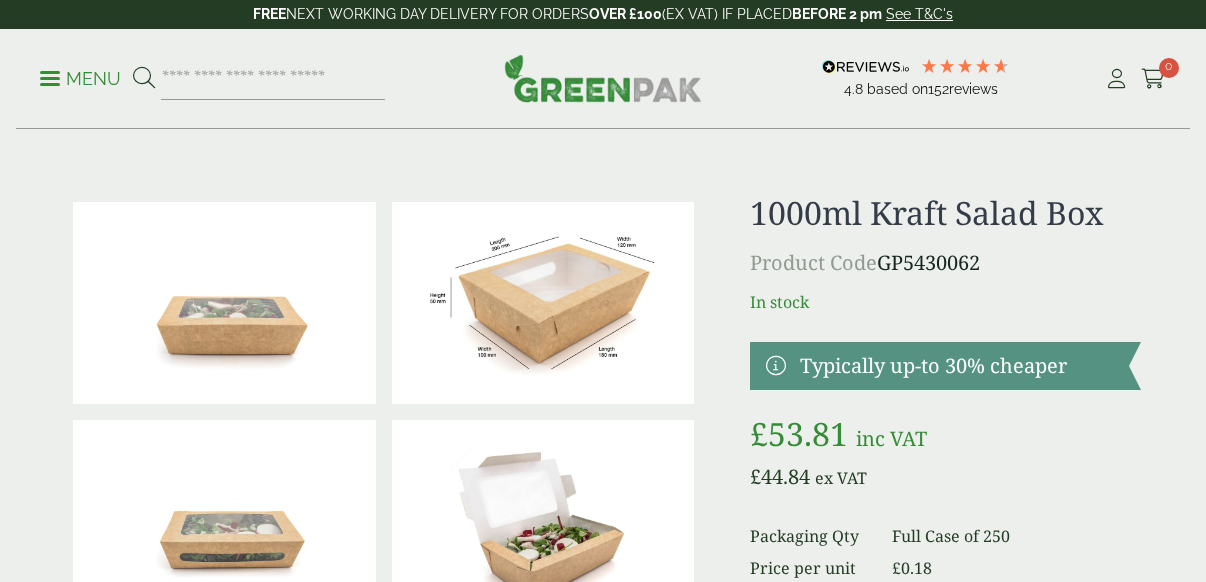 scroll, scrollTop: 0, scrollLeft: 0, axis: both 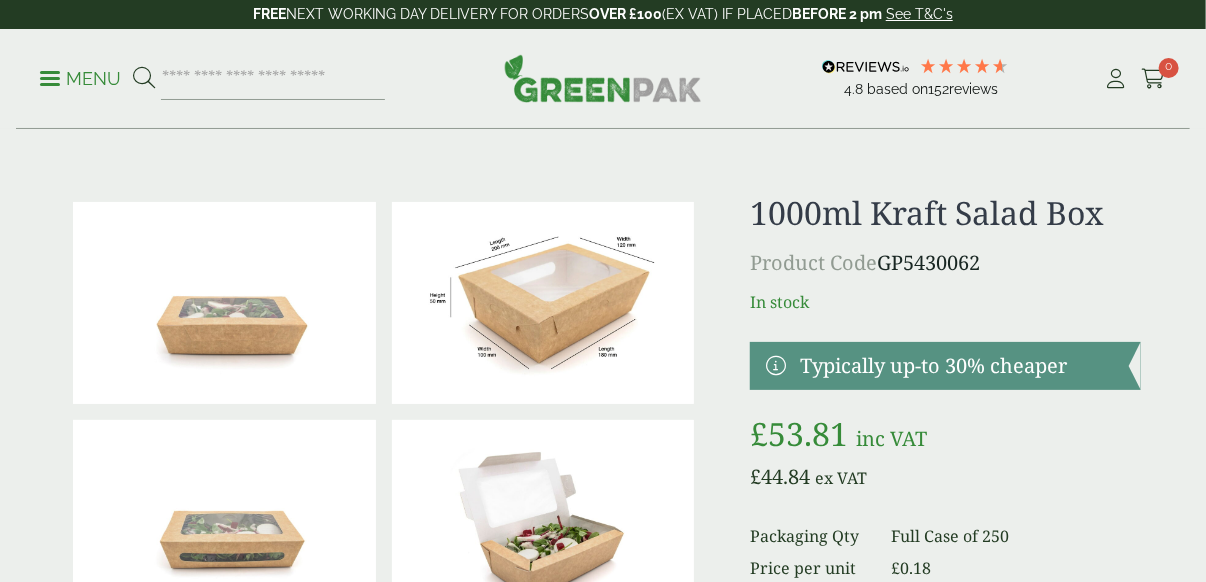 click on "Menu" at bounding box center (80, 79) 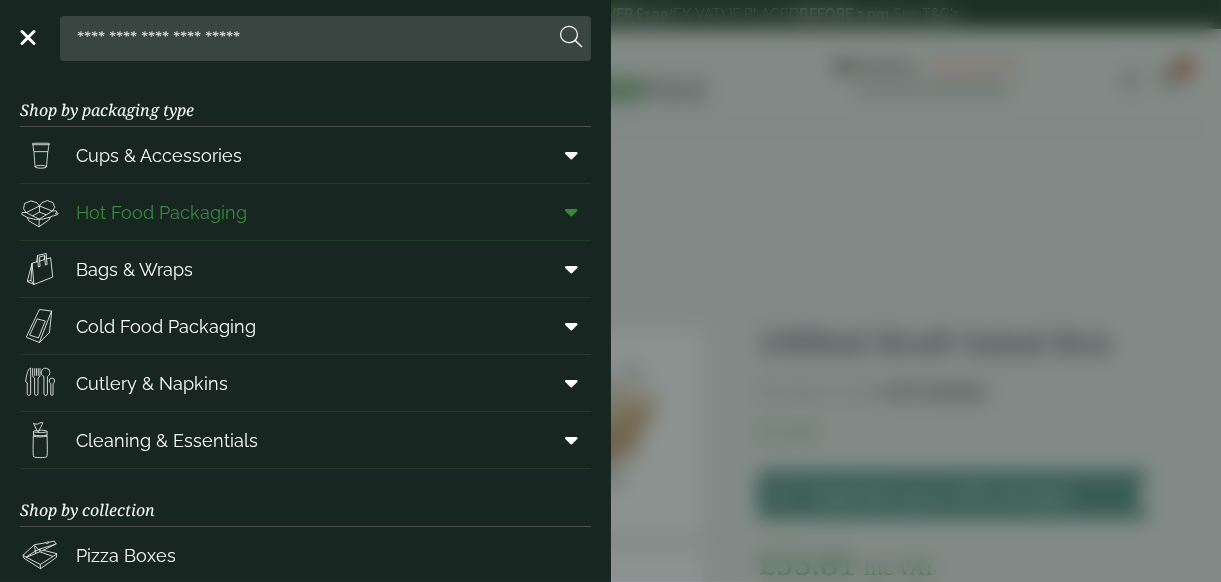 click at bounding box center (572, 212) 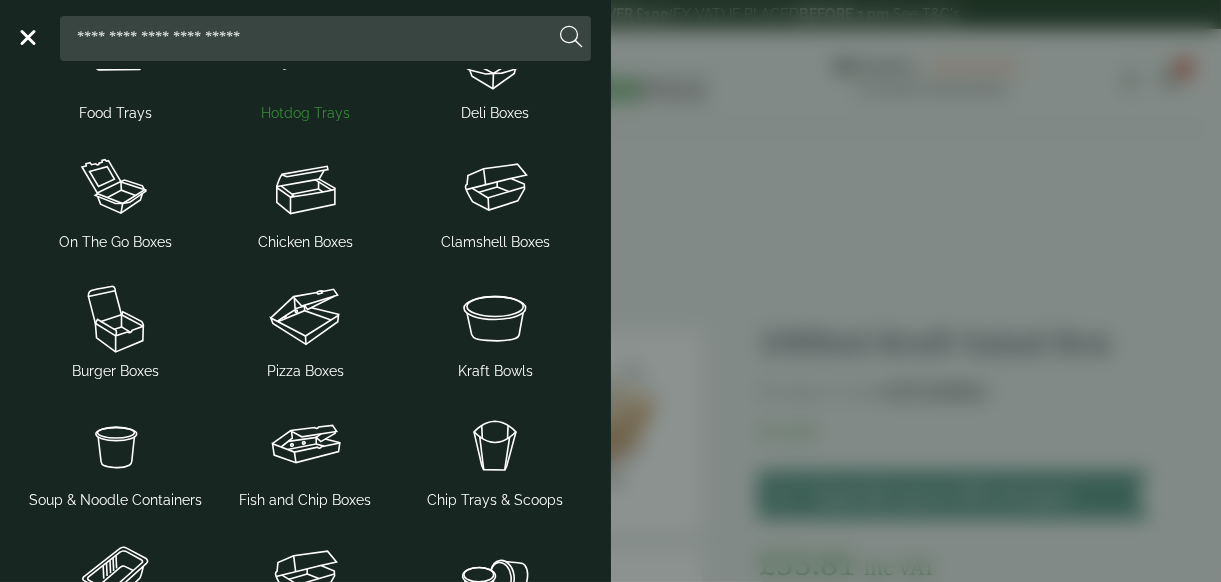 scroll, scrollTop: 466, scrollLeft: 0, axis: vertical 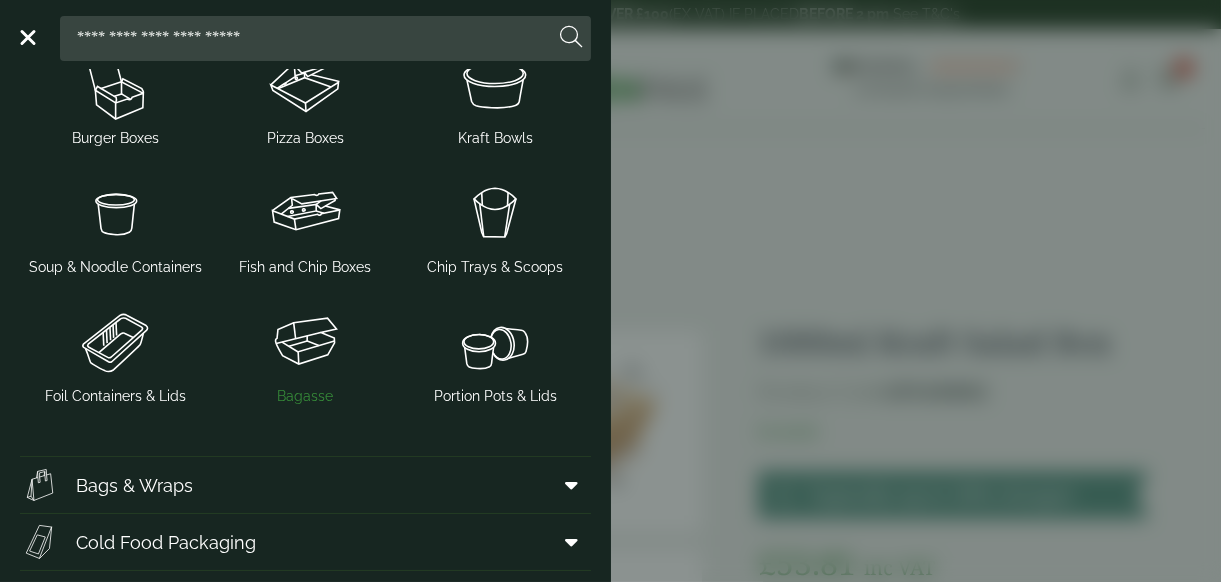 click at bounding box center (305, 342) 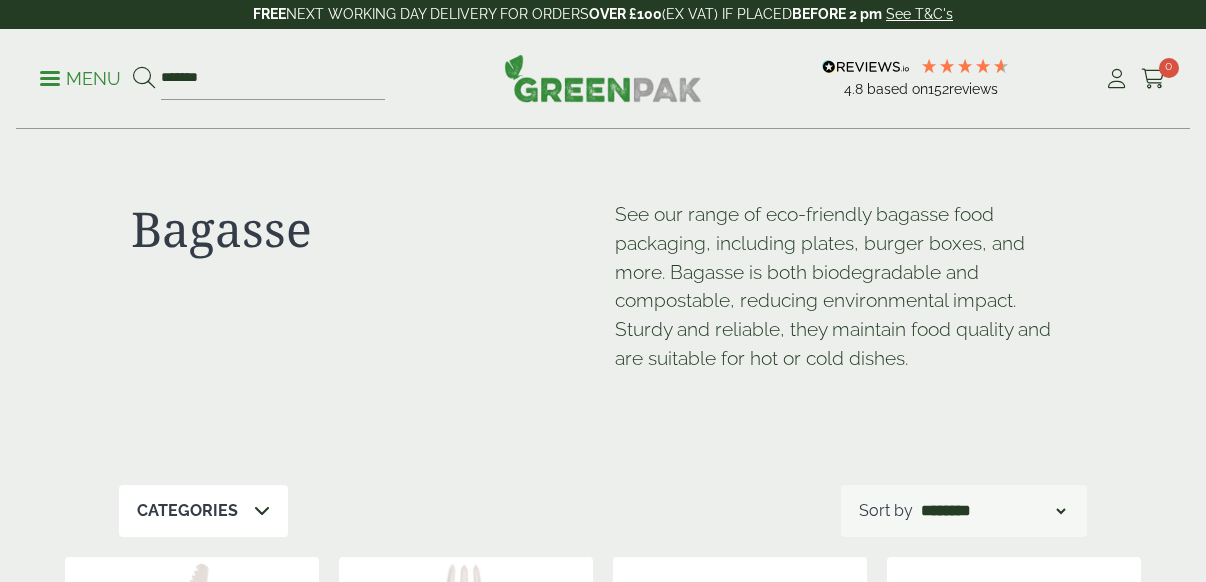 scroll, scrollTop: 0, scrollLeft: 0, axis: both 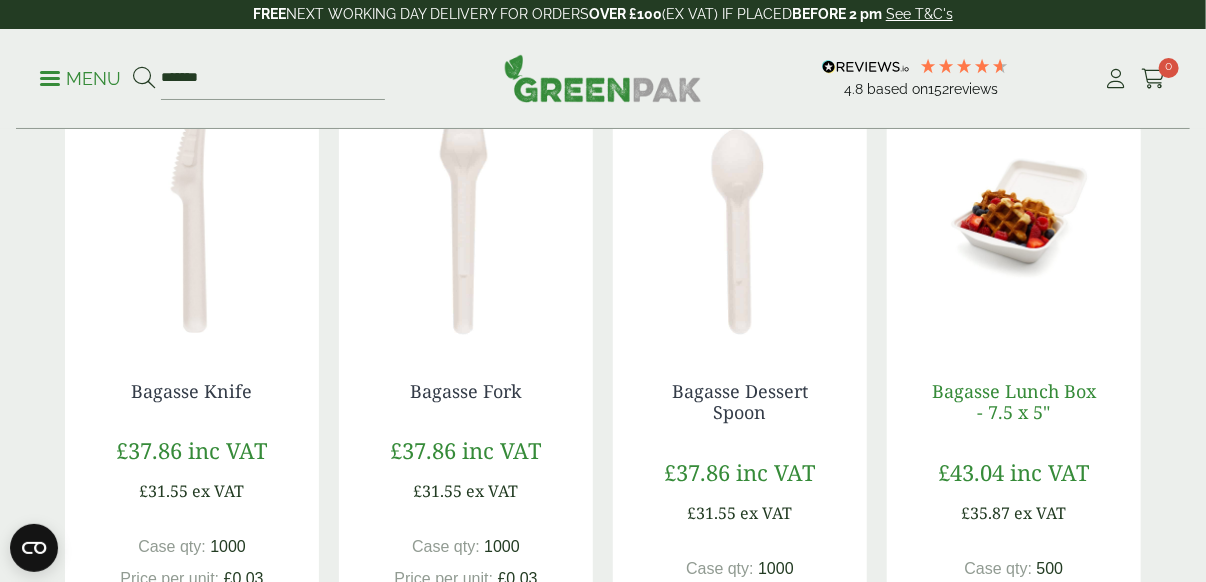 click on "Bagasse Lunch Box - 7.5 x 5"" at bounding box center (1014, 402) 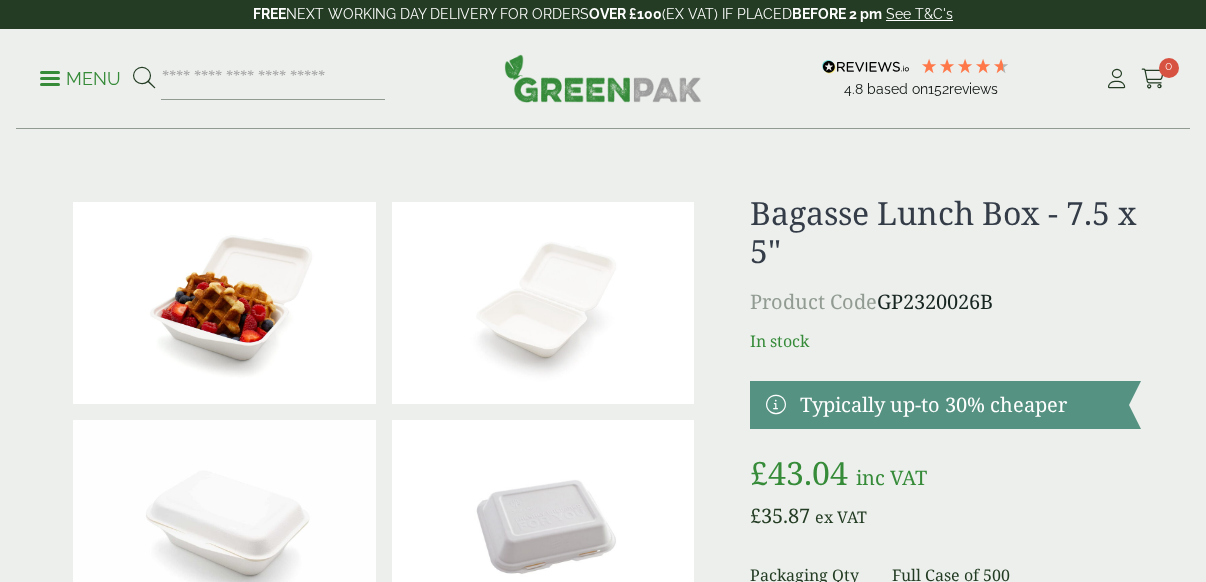 scroll, scrollTop: 466, scrollLeft: 0, axis: vertical 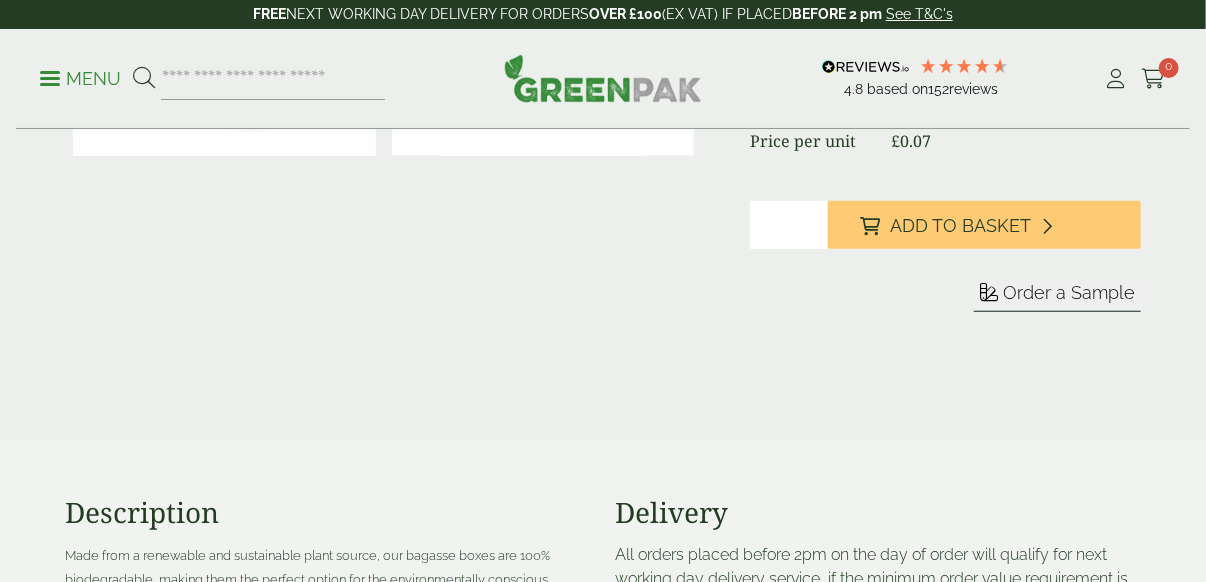 click on "Order a Sample" at bounding box center (1069, 292) 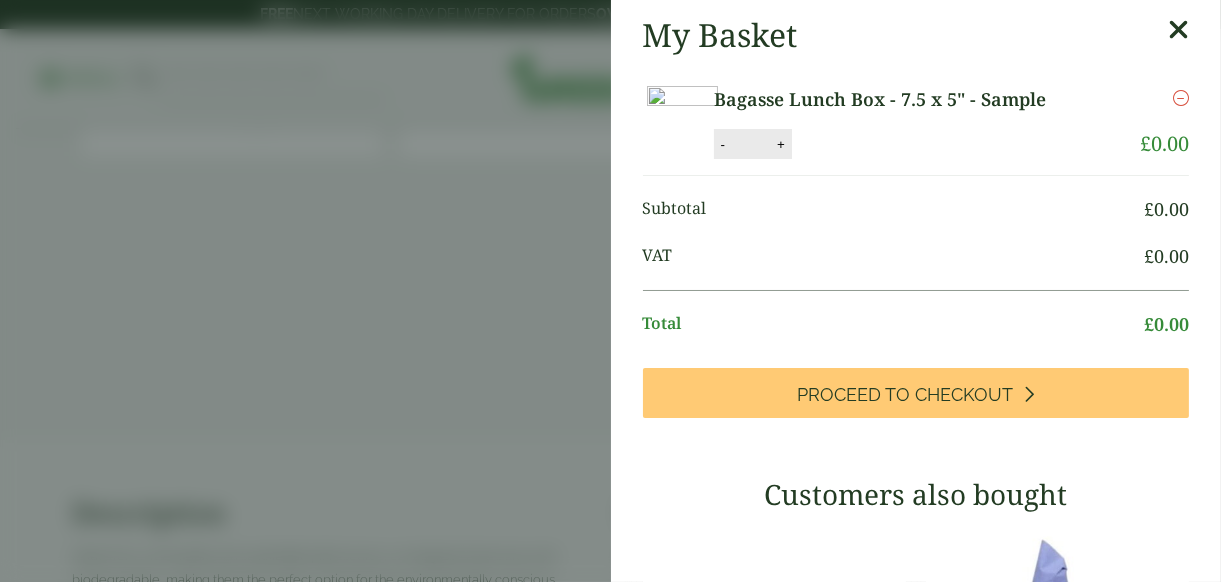 click on "£ 0.00" at bounding box center (1164, 143) 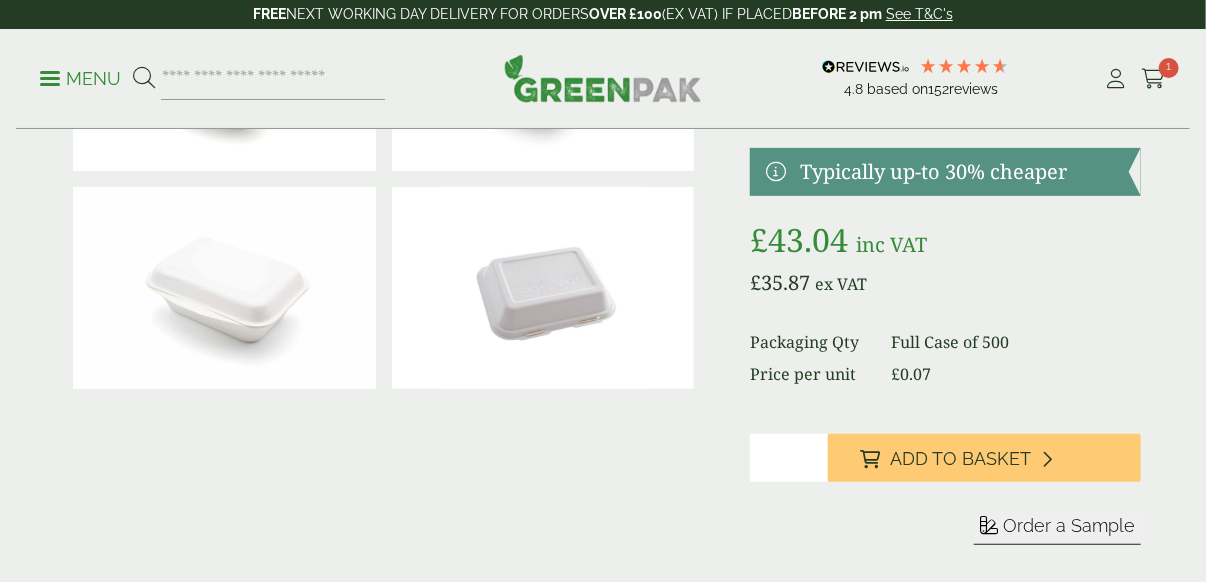scroll, scrollTop: 0, scrollLeft: 0, axis: both 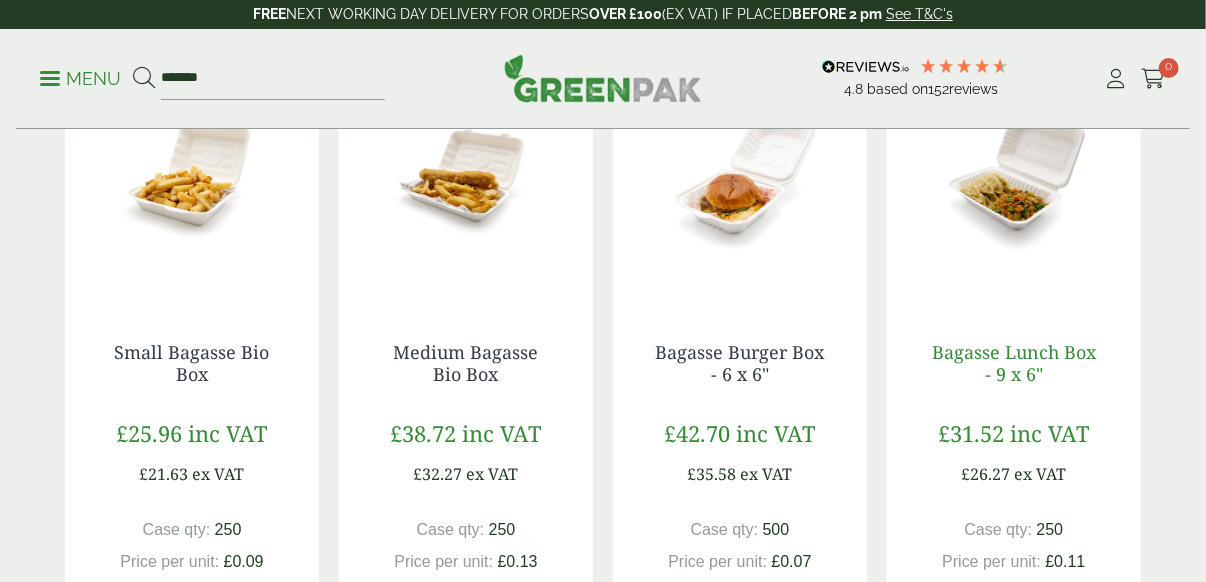 click on "Bagasse Lunch Box - 9 x 6"" at bounding box center (1014, 364) 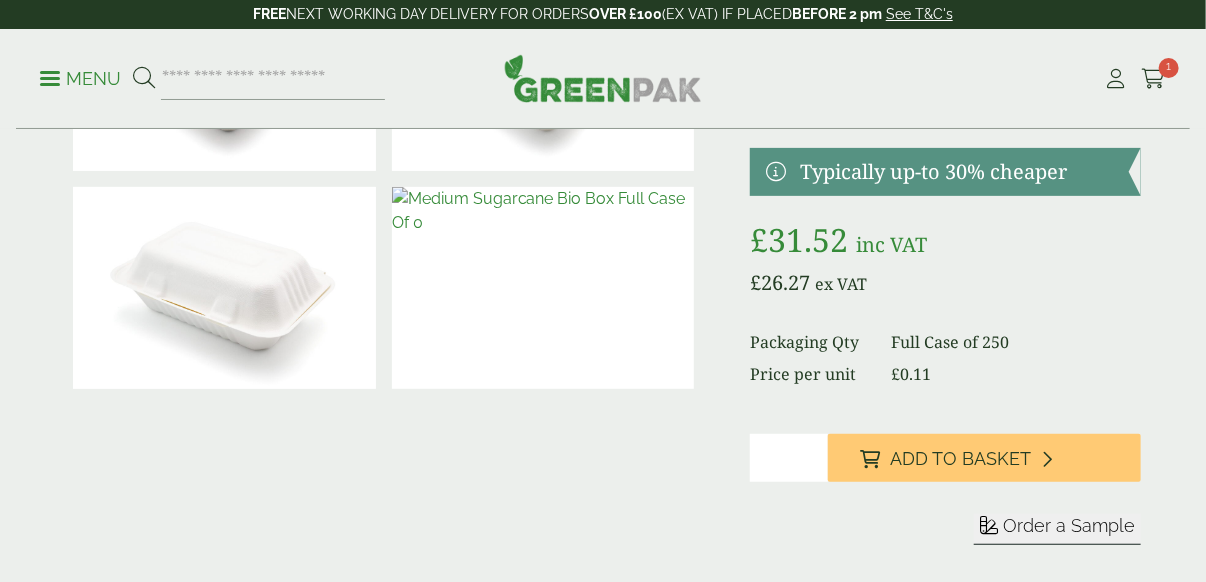 scroll, scrollTop: 233, scrollLeft: 0, axis: vertical 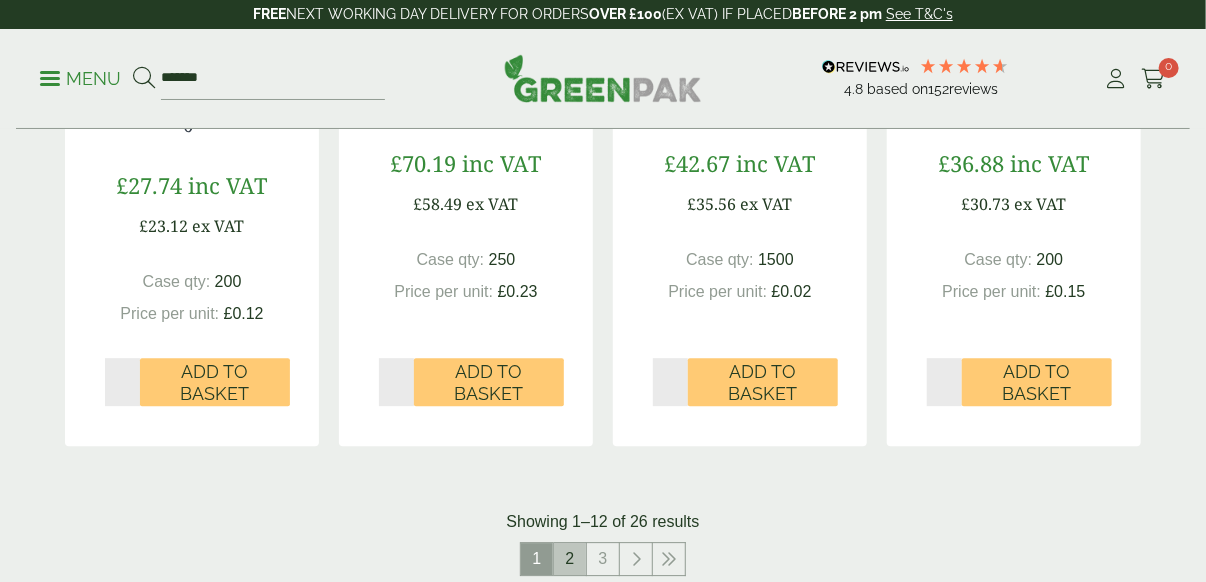 click on "2" at bounding box center (570, 559) 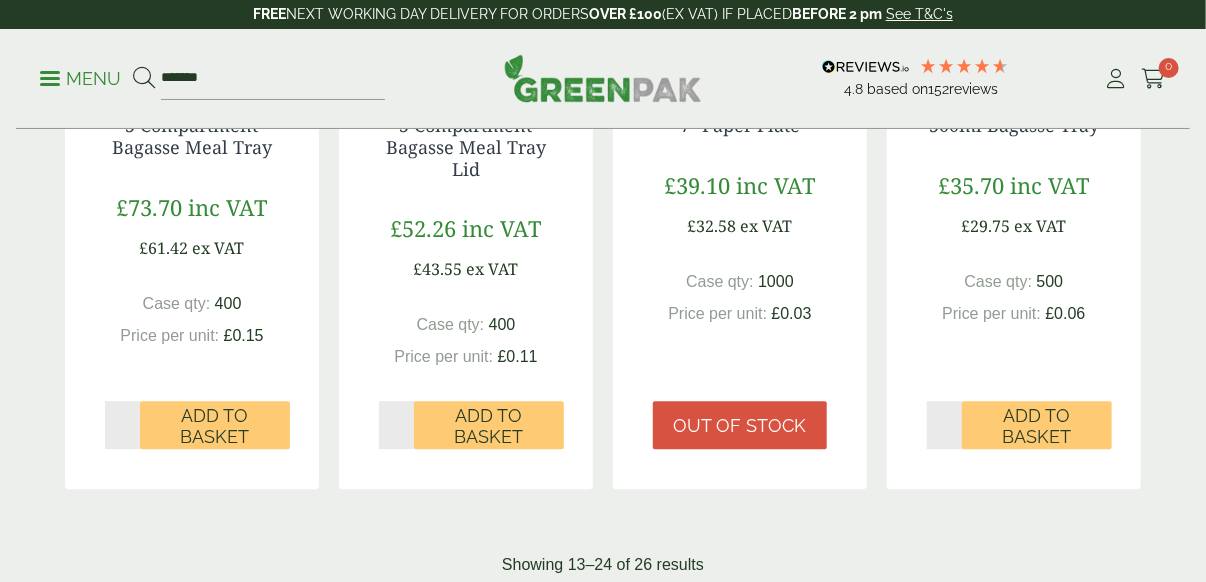 scroll, scrollTop: 2333, scrollLeft: 0, axis: vertical 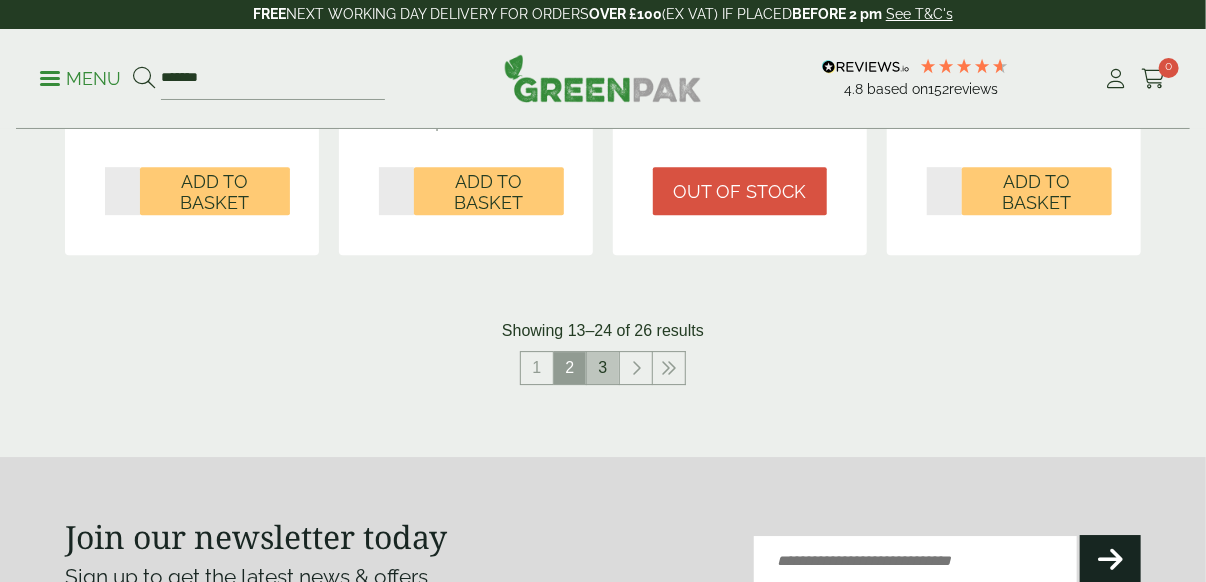 click on "3" at bounding box center [603, 368] 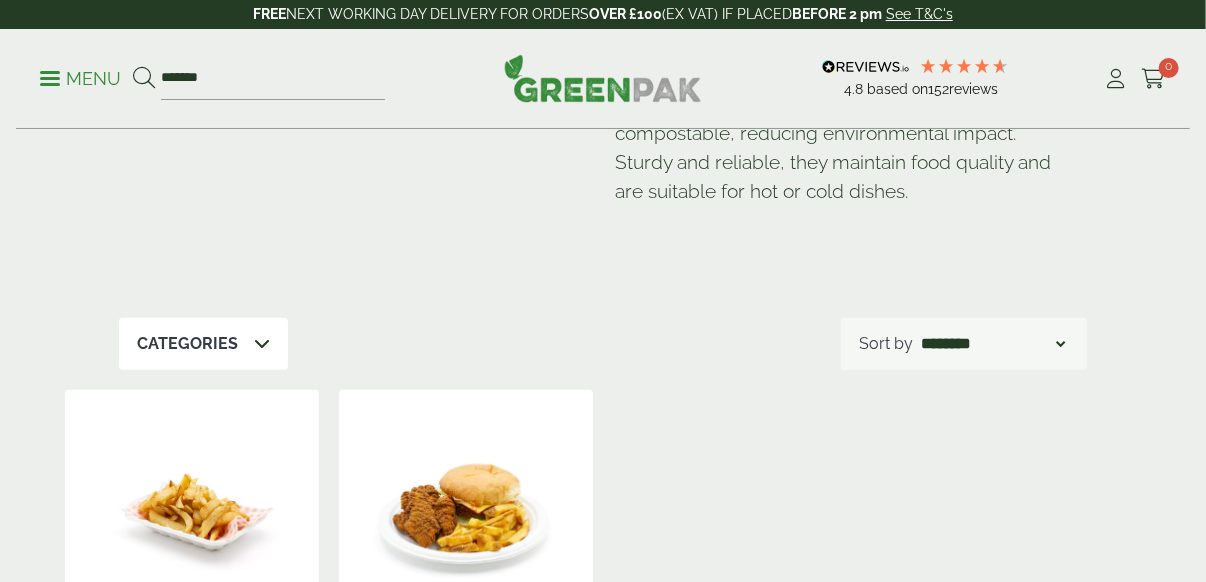 scroll, scrollTop: 0, scrollLeft: 0, axis: both 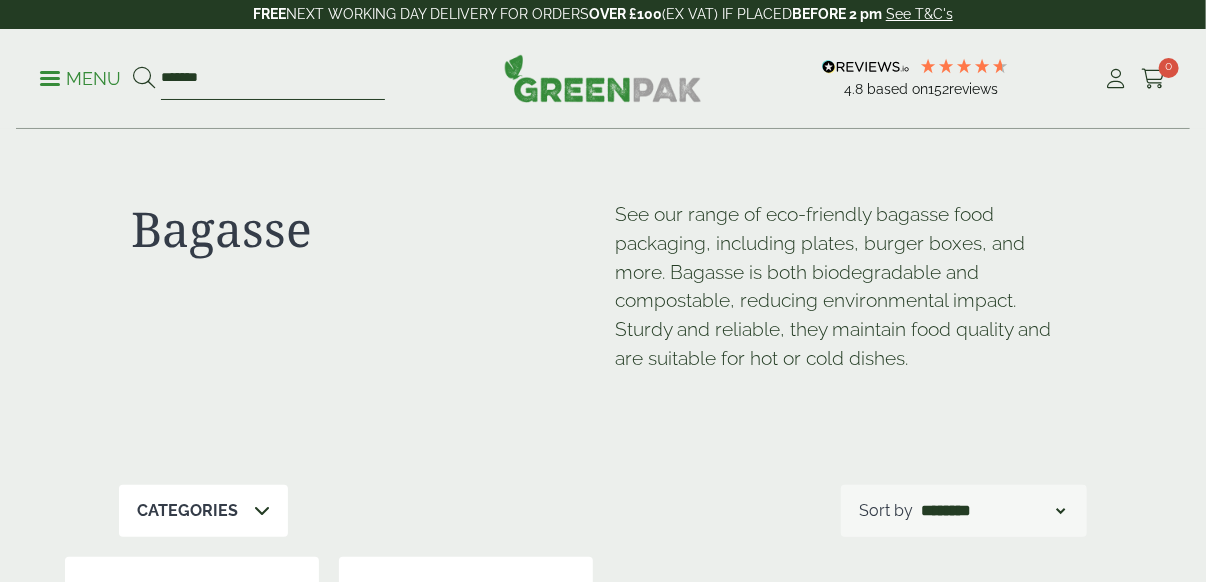 drag, startPoint x: 217, startPoint y: 78, endPoint x: 163, endPoint y: 111, distance: 63.28507 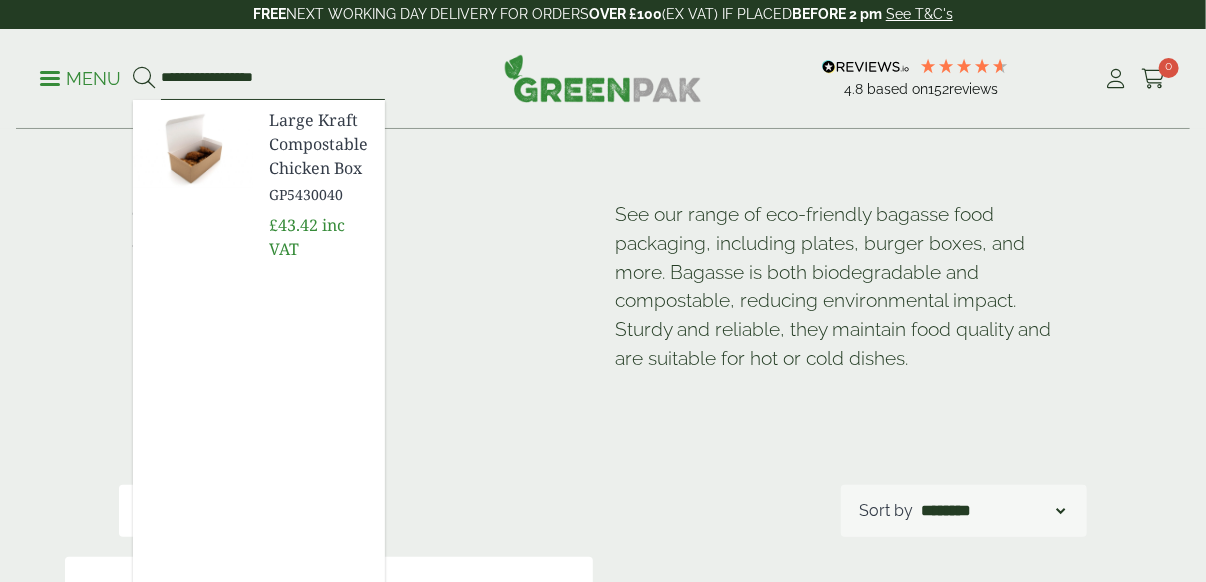 type on "**********" 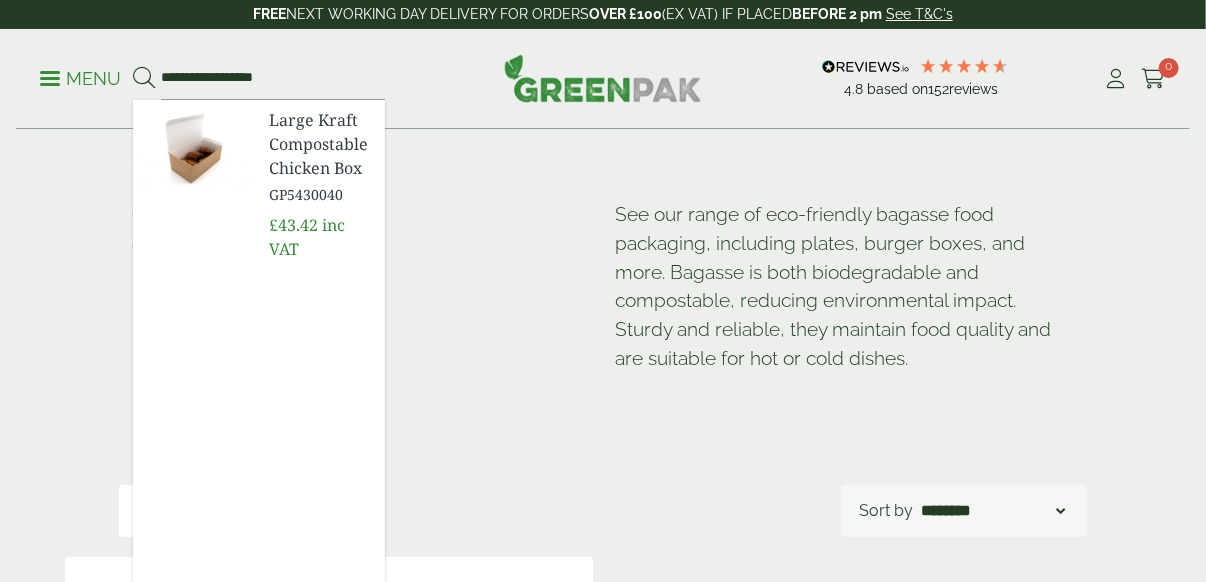 click on "Large Kraft Compostable Chicken Box" at bounding box center [319, 144] 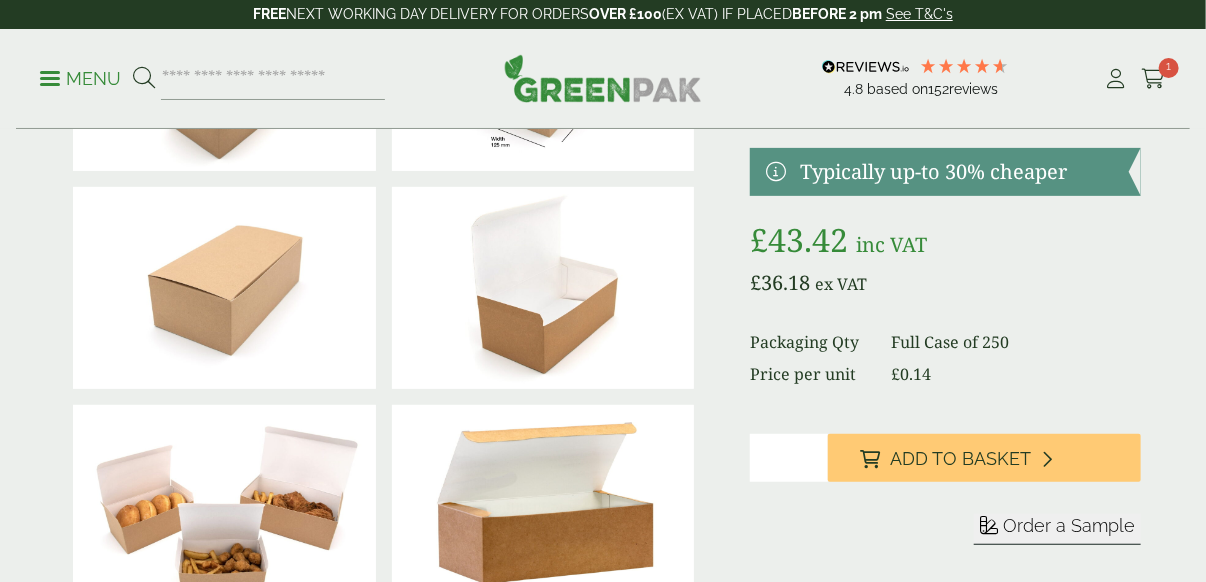 scroll, scrollTop: 233, scrollLeft: 0, axis: vertical 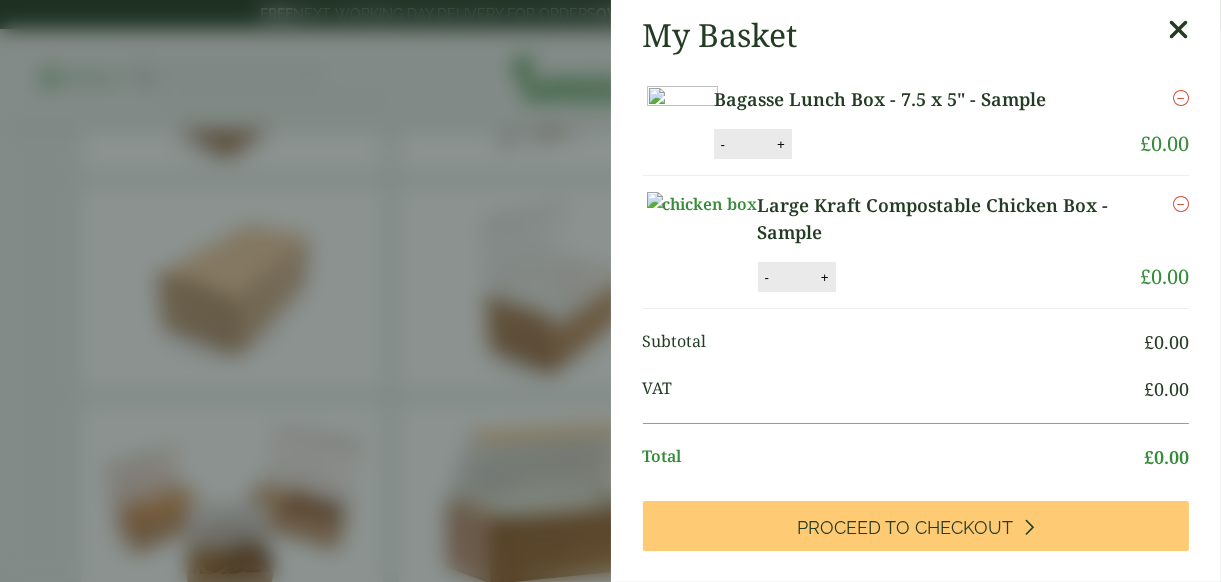 click on "My Basket
Bagasse Lunch Box - 7.5 x 5" - Sample
Bagasse Lunch Box - 7.5 x 5" - Sample quantity
- * +
Update
Remove
£ 0.00
-" at bounding box center (610, 291) 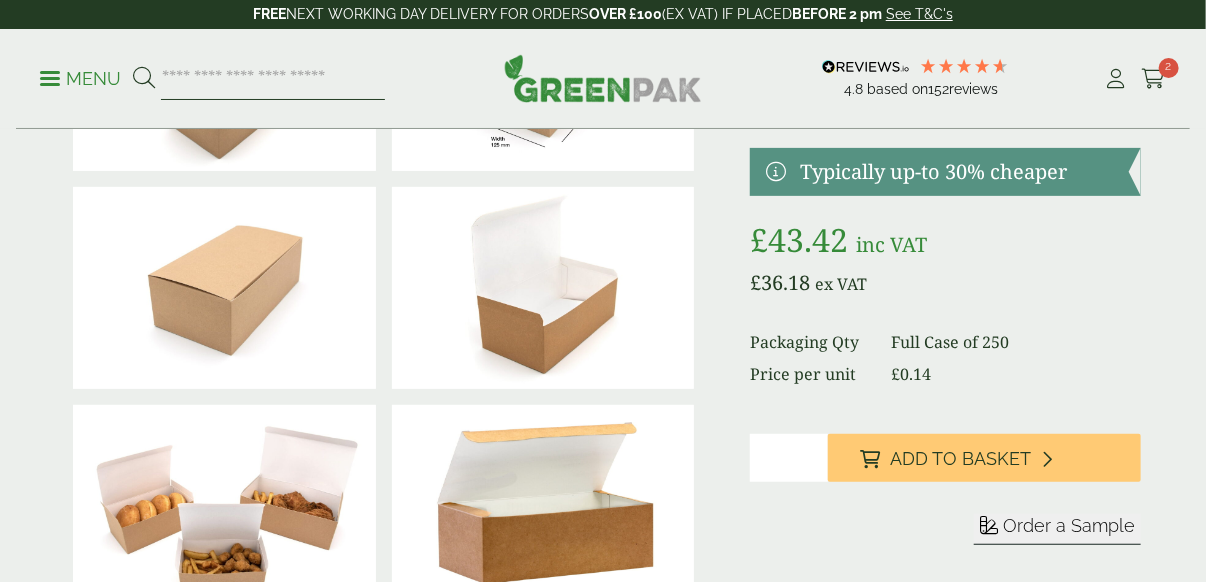 click at bounding box center (273, 79) 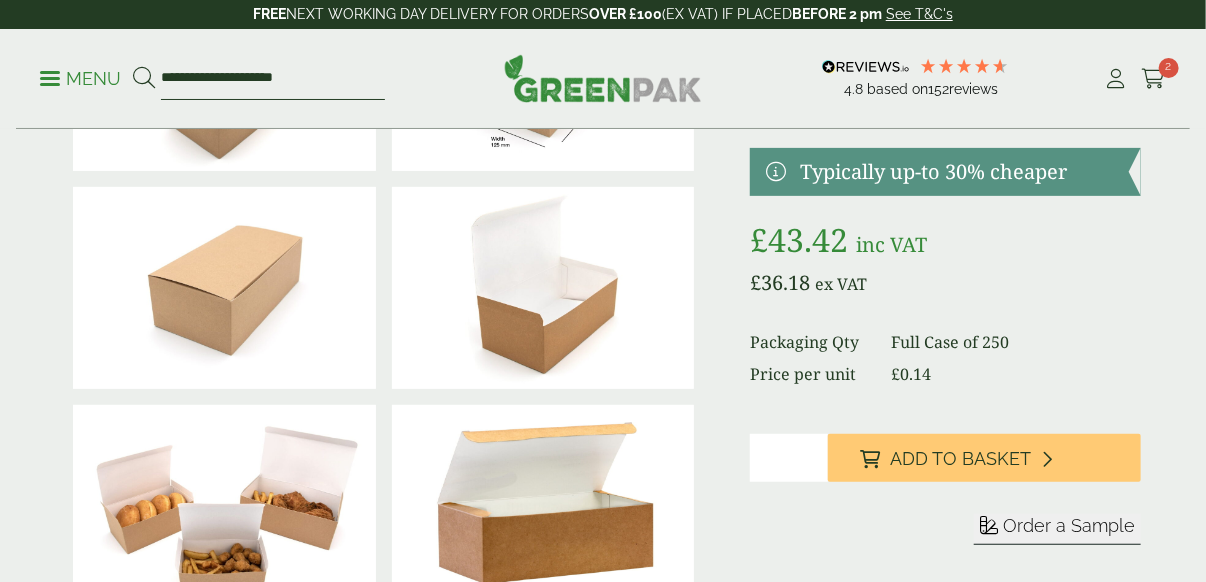 type on "**********" 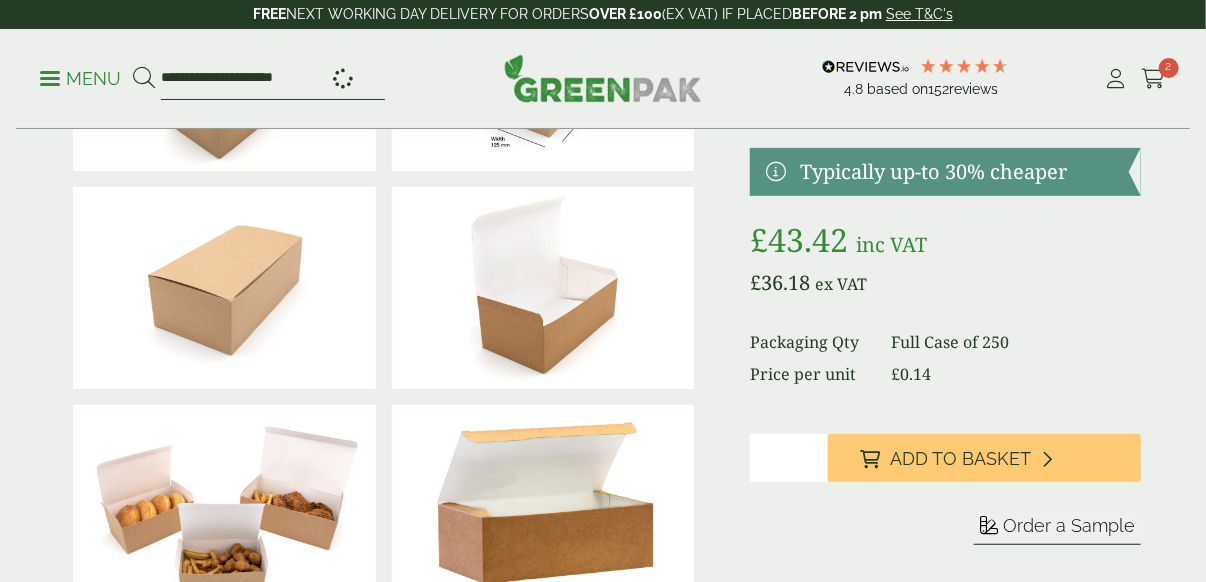click at bounding box center [144, 79] 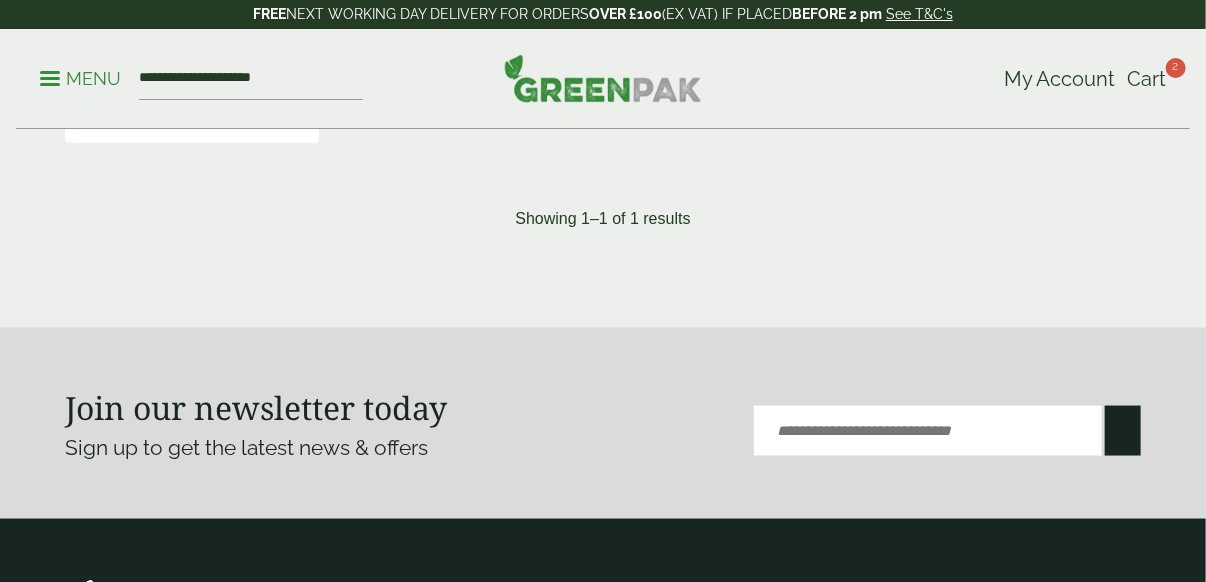 scroll, scrollTop: 0, scrollLeft: 0, axis: both 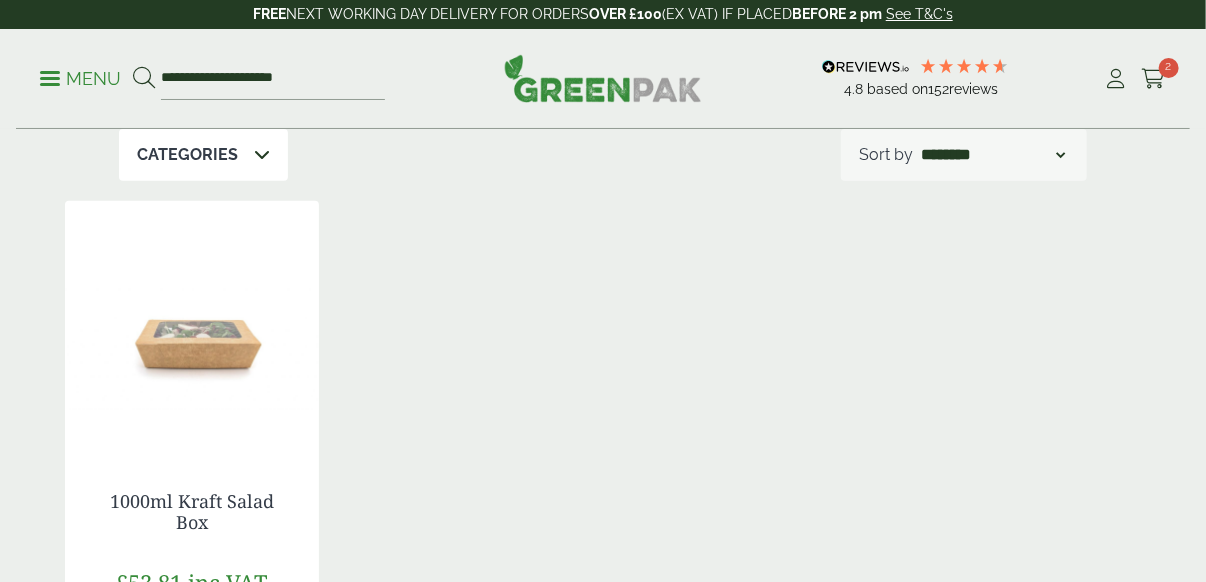 click at bounding box center (192, 326) 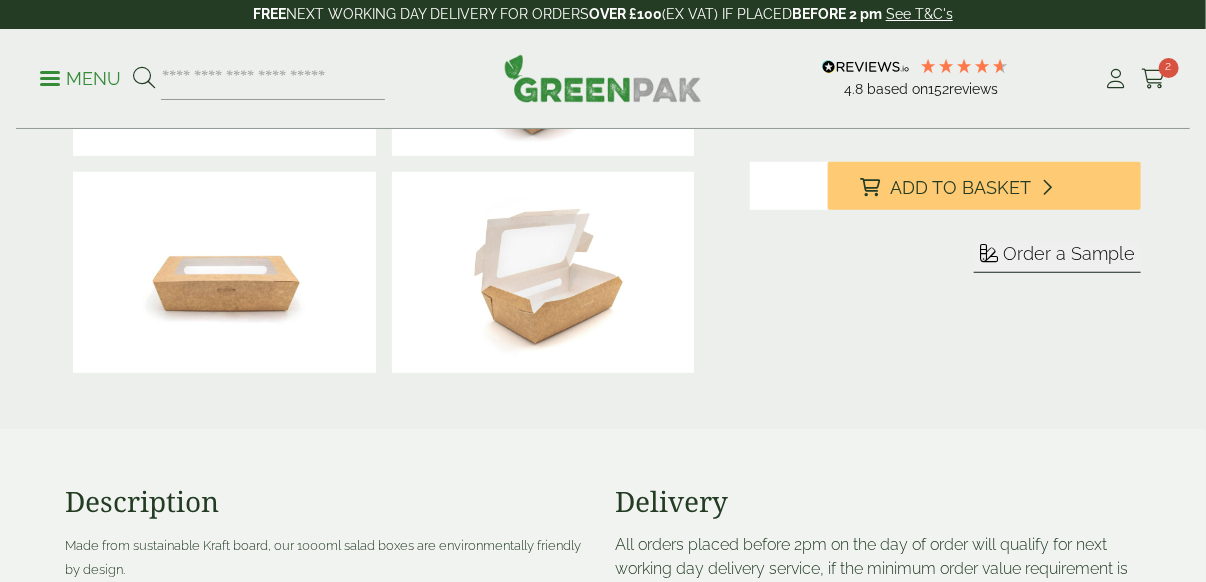 scroll, scrollTop: 466, scrollLeft: 0, axis: vertical 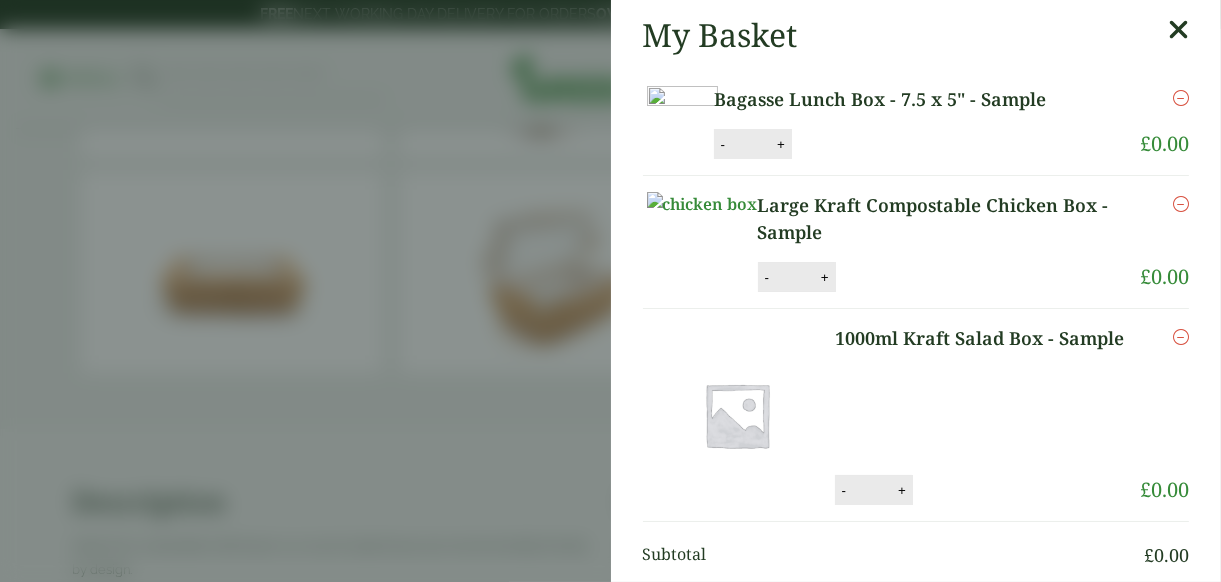 click on "My Basket
Bagasse Lunch Box - 7.5 x 5" - Sample
Bagasse Lunch Box - 7.5 x 5" - Sample quantity
- * +
Update
Remove
£ 0.00
-" at bounding box center [610, 291] 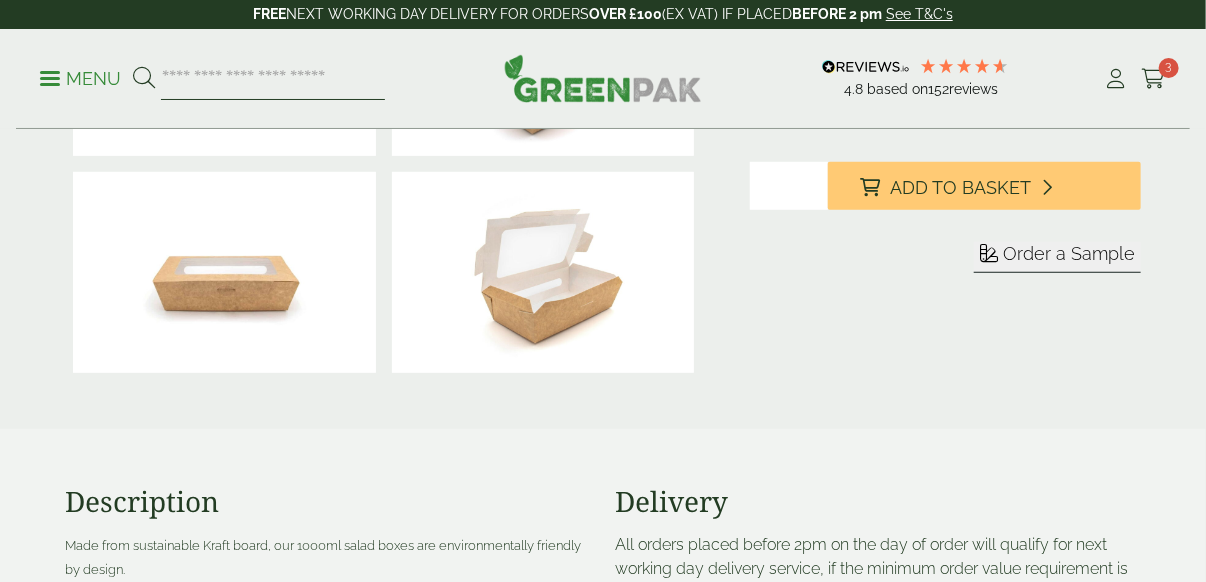 click at bounding box center (273, 79) 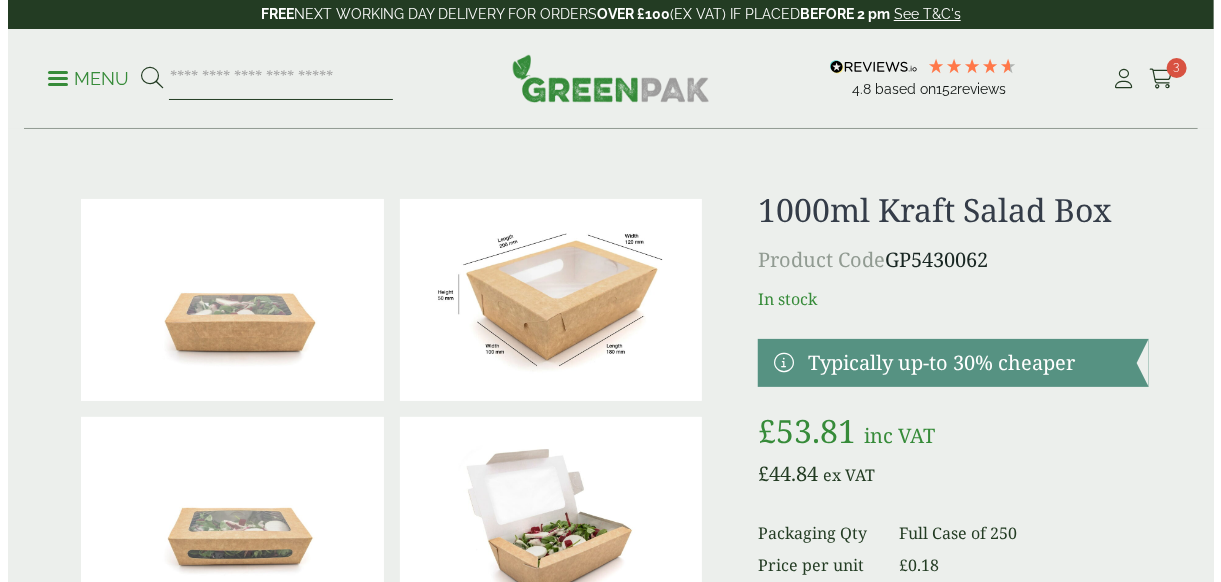scroll, scrollTop: 0, scrollLeft: 0, axis: both 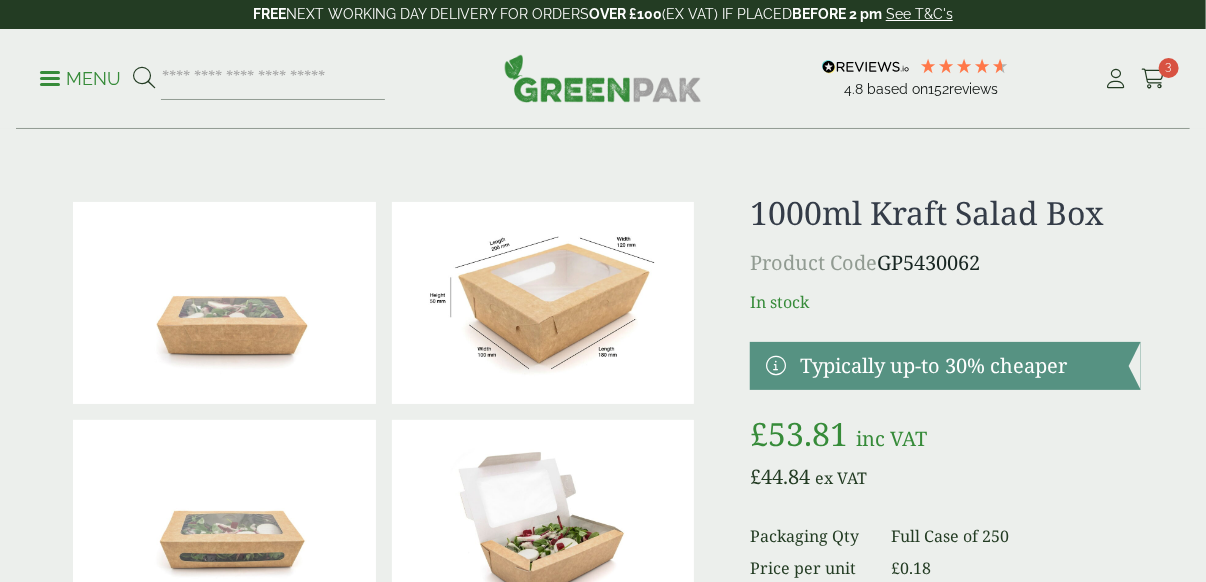 click on "Menu" at bounding box center (80, 79) 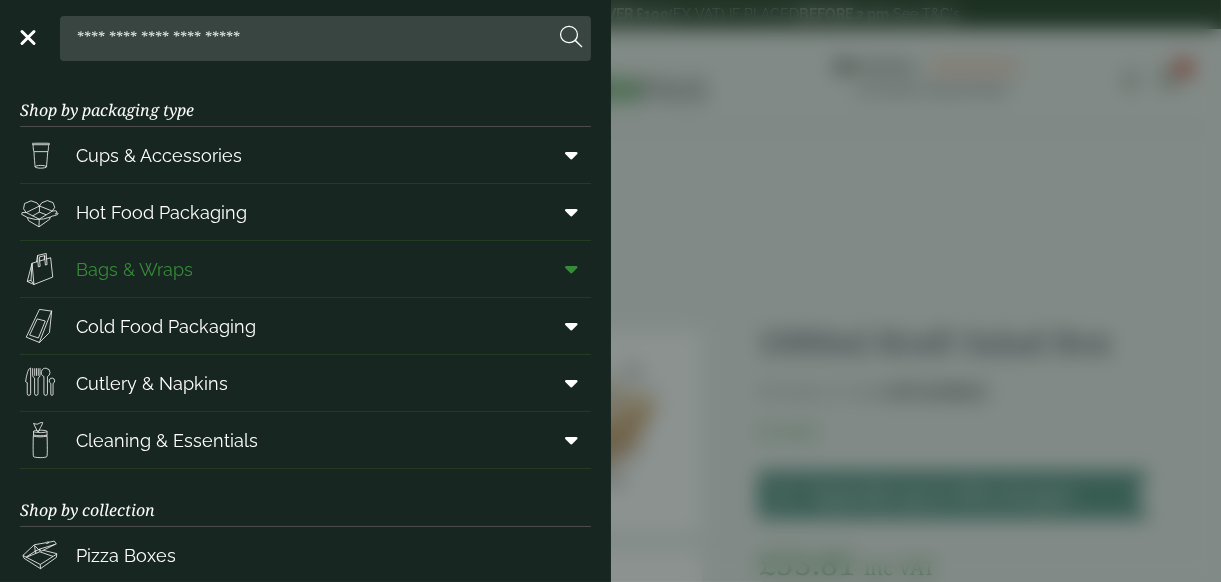 scroll, scrollTop: 233, scrollLeft: 0, axis: vertical 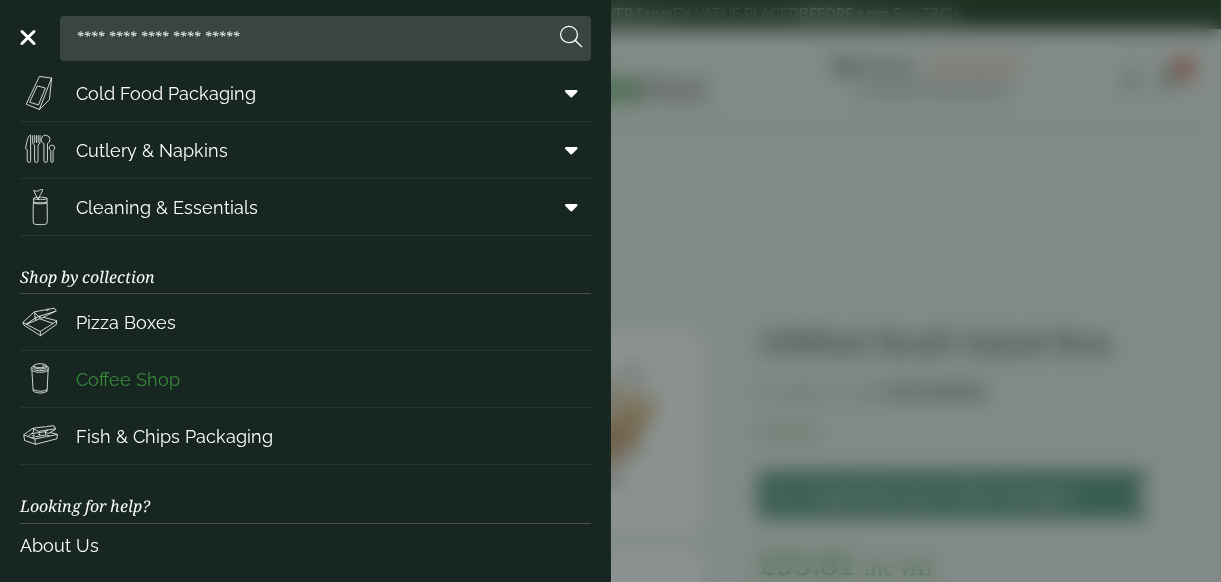 click on "Coffee Shop" at bounding box center [128, 379] 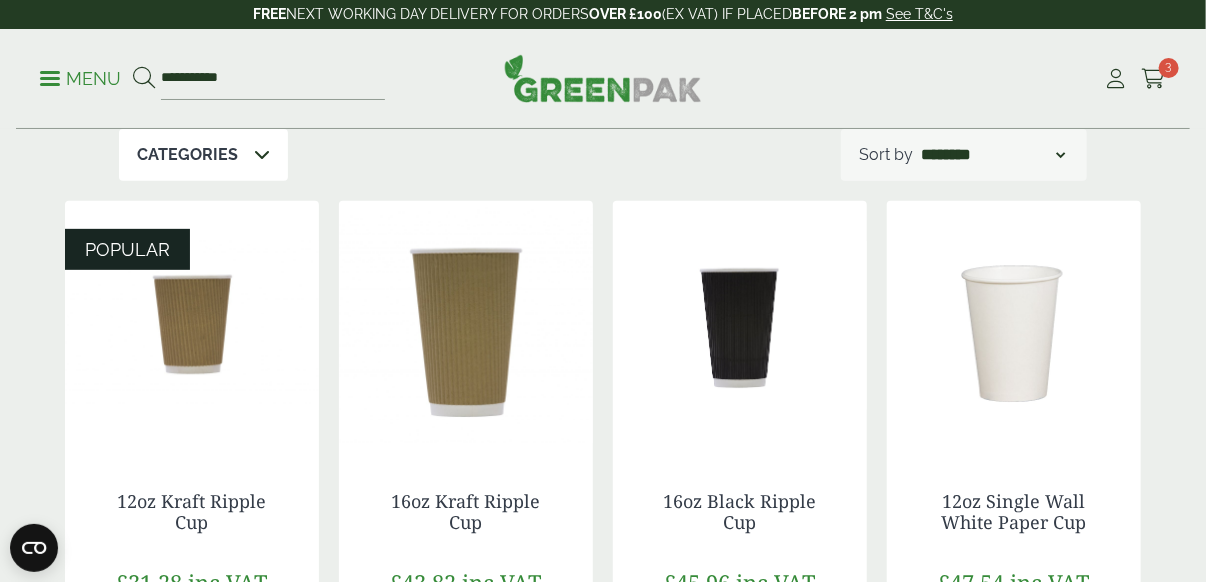 scroll, scrollTop: 233, scrollLeft: 0, axis: vertical 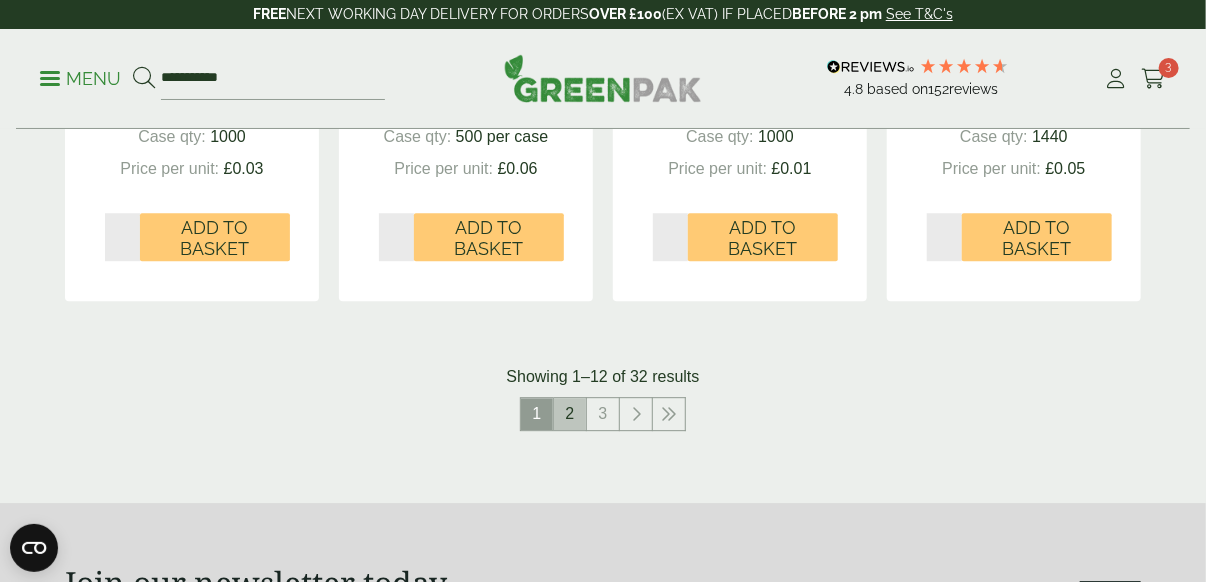 click on "2" at bounding box center [570, 414] 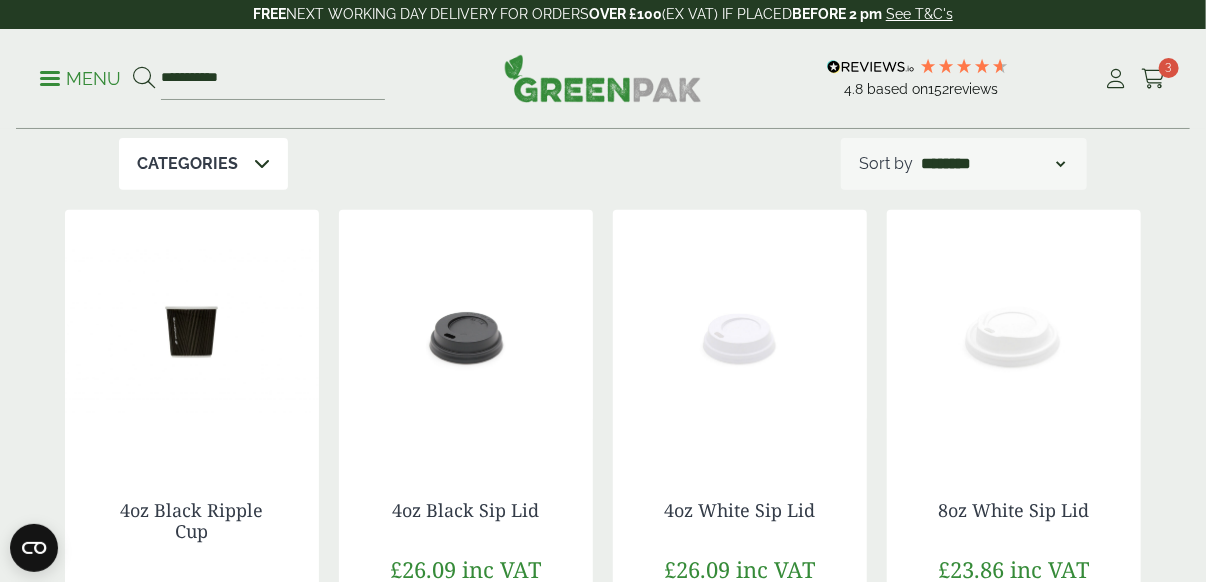 scroll, scrollTop: 0, scrollLeft: 0, axis: both 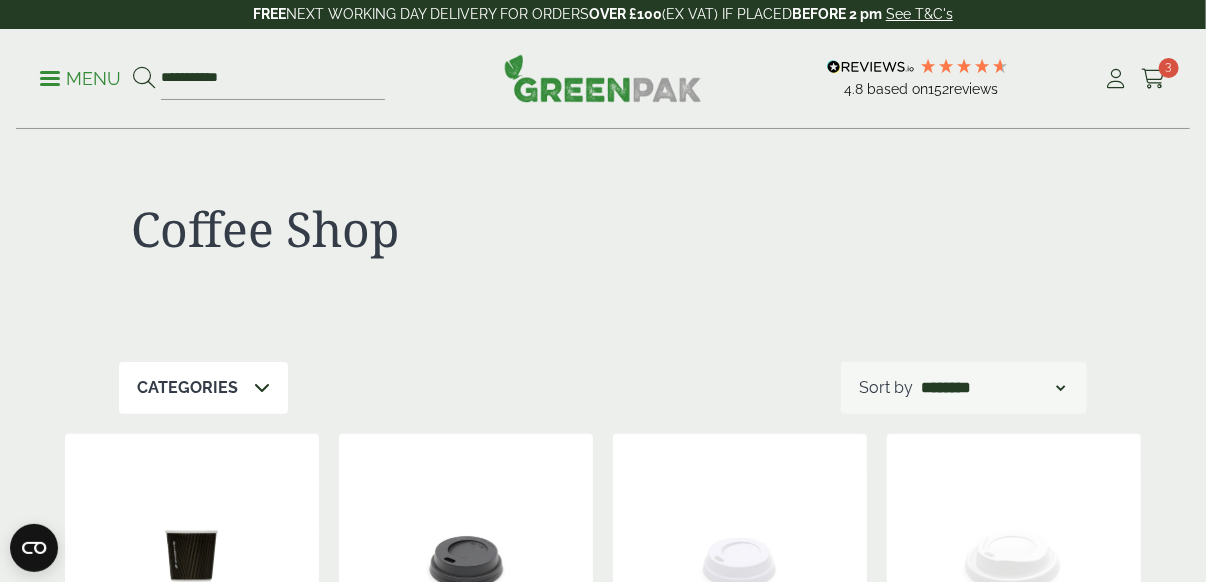 click at bounding box center [262, 387] 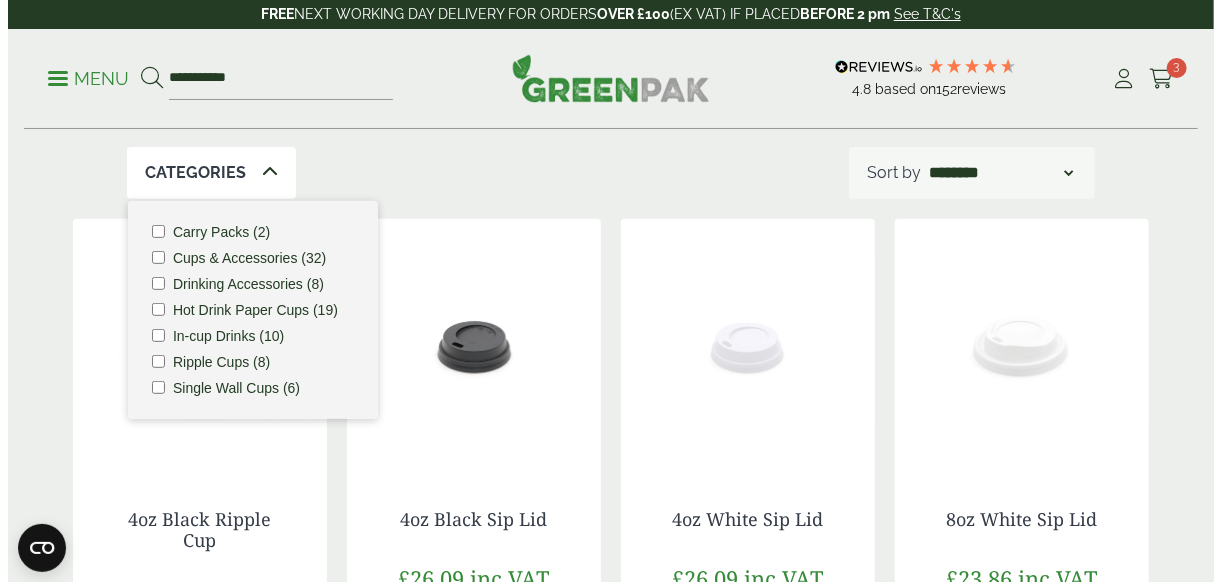 scroll, scrollTop: 233, scrollLeft: 0, axis: vertical 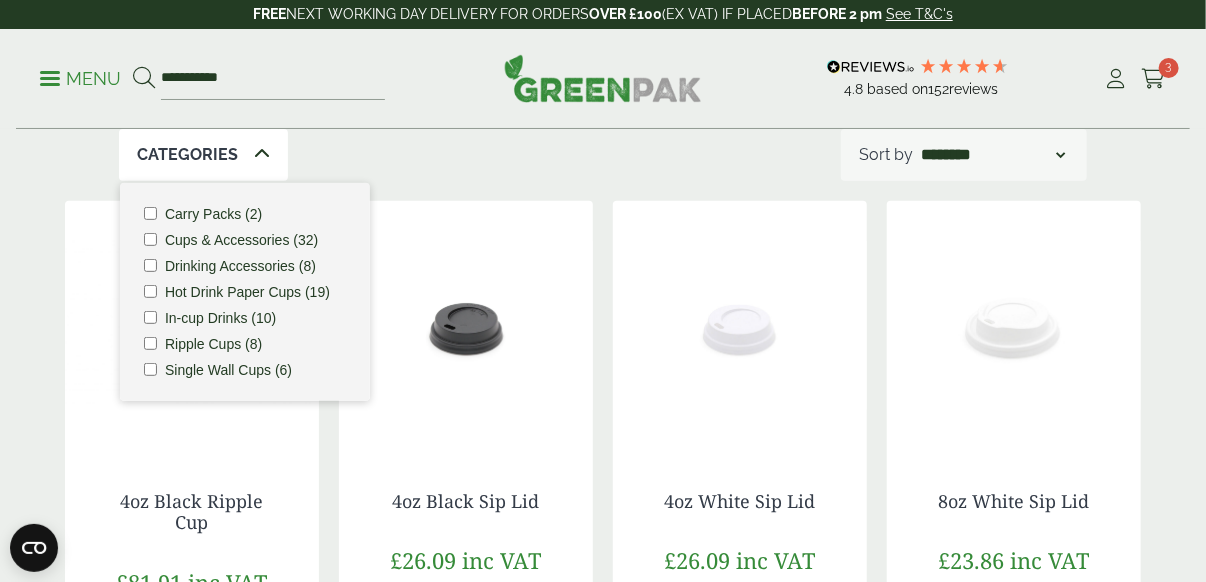 click on "Menu" at bounding box center [80, 79] 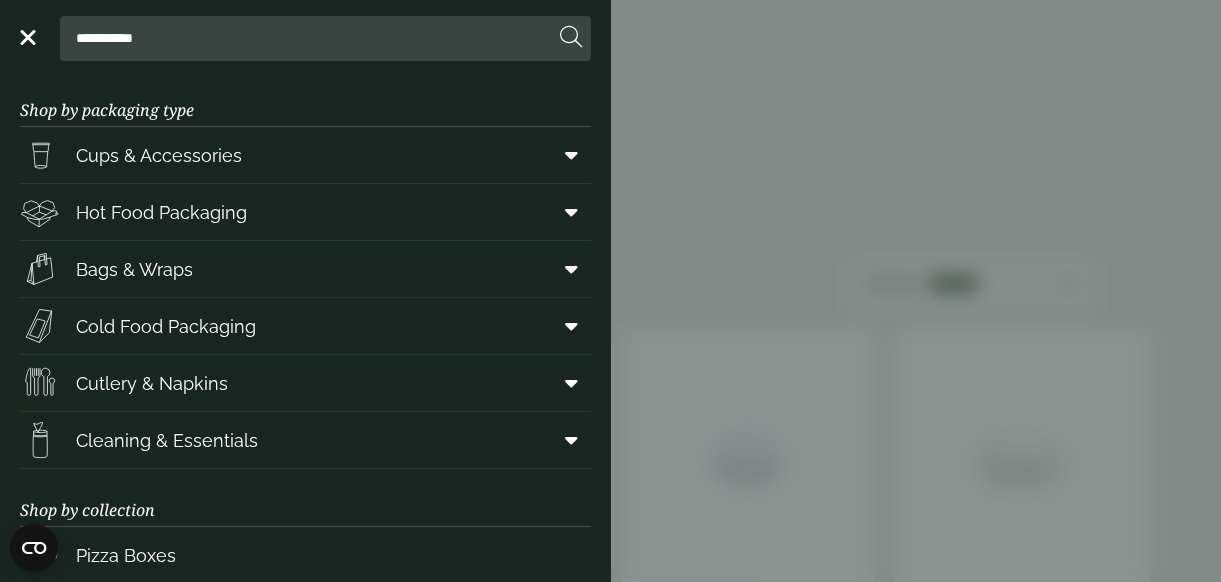 click on "**********" at bounding box center (610, 291) 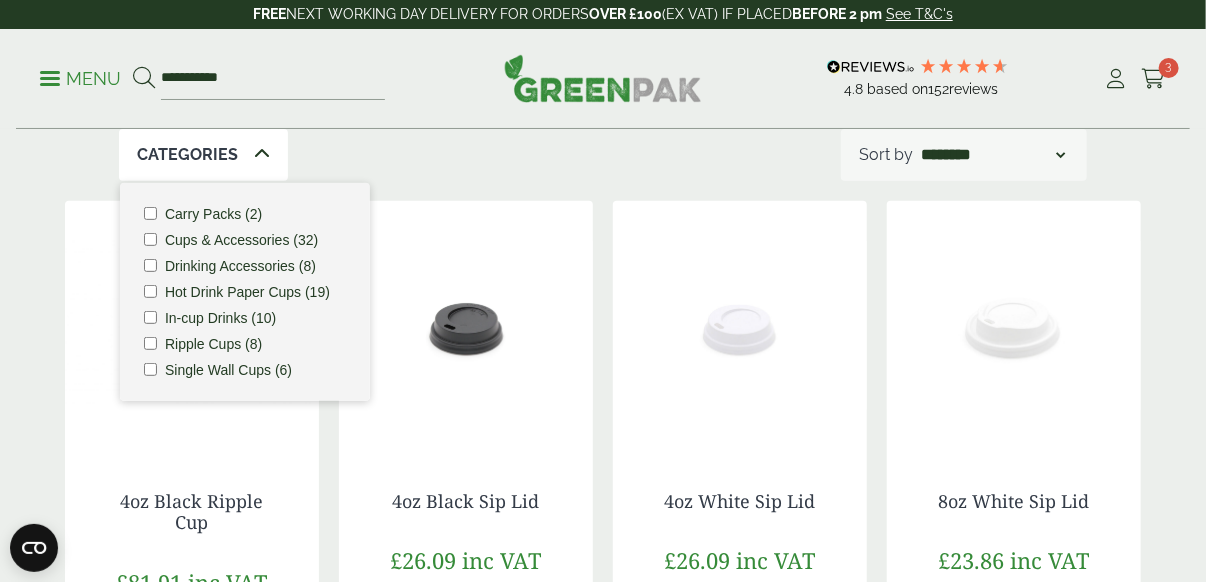 click on "Menu" at bounding box center [80, 79] 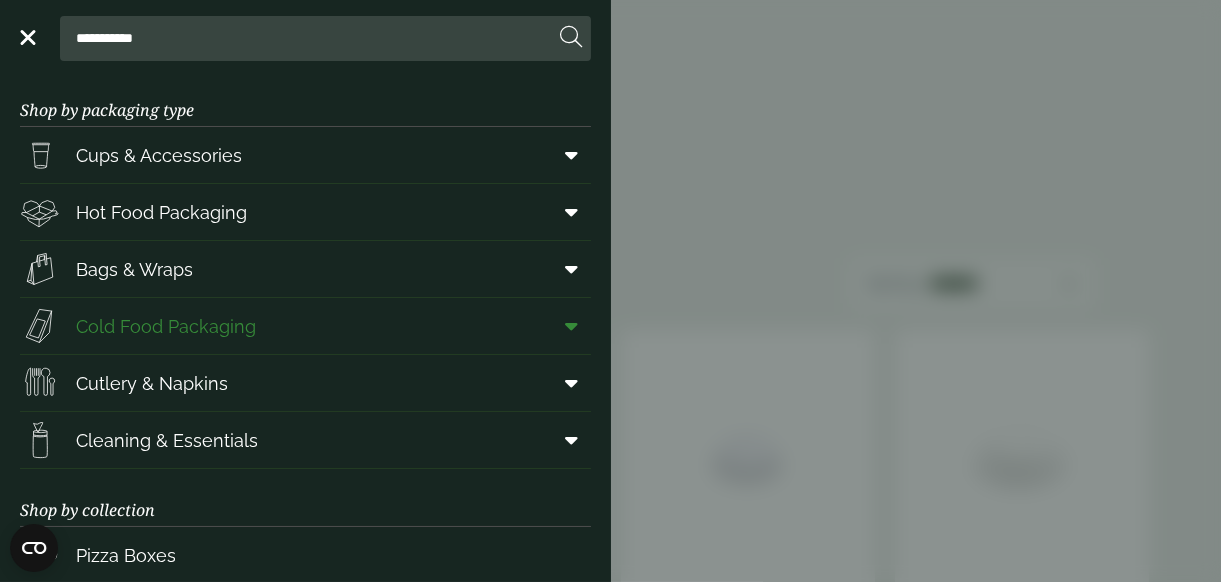 click at bounding box center (572, 326) 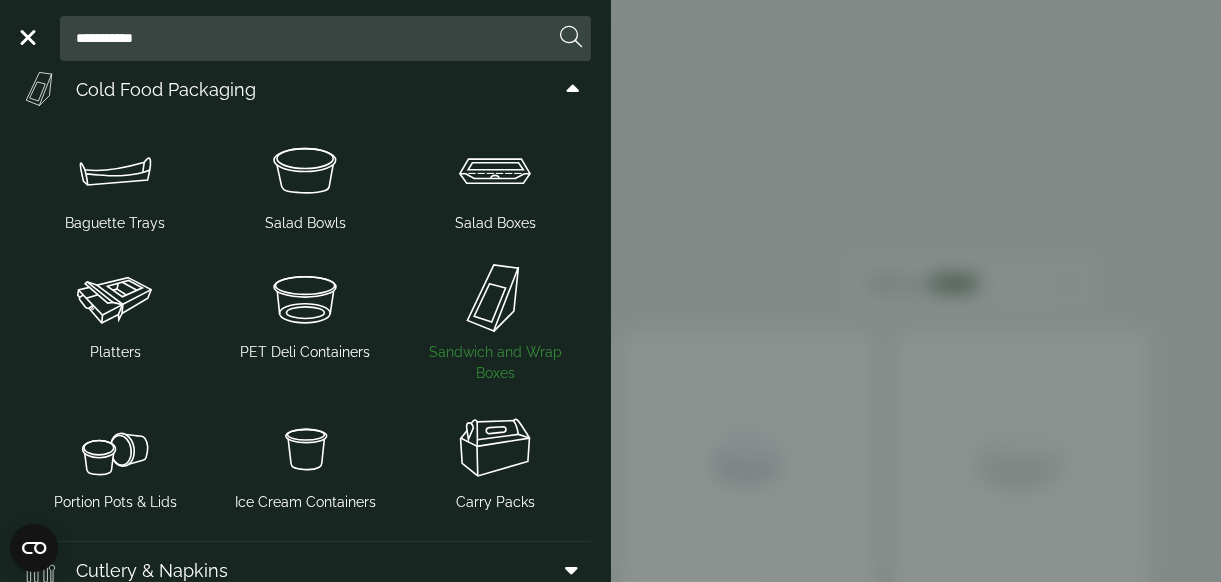 scroll, scrollTop: 233, scrollLeft: 0, axis: vertical 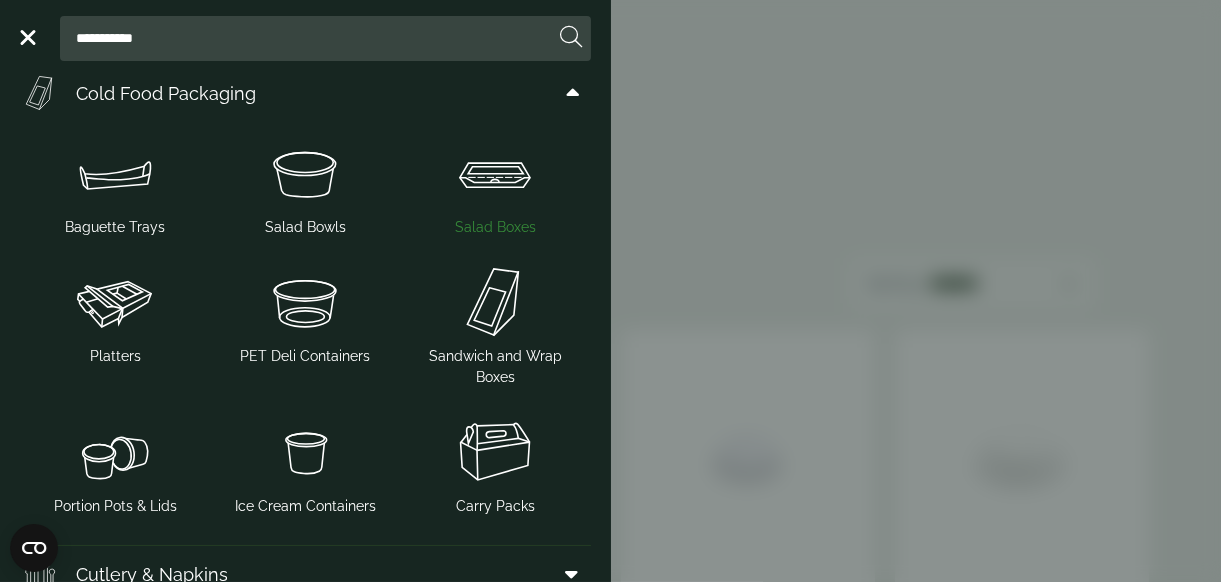 click at bounding box center (495, 173) 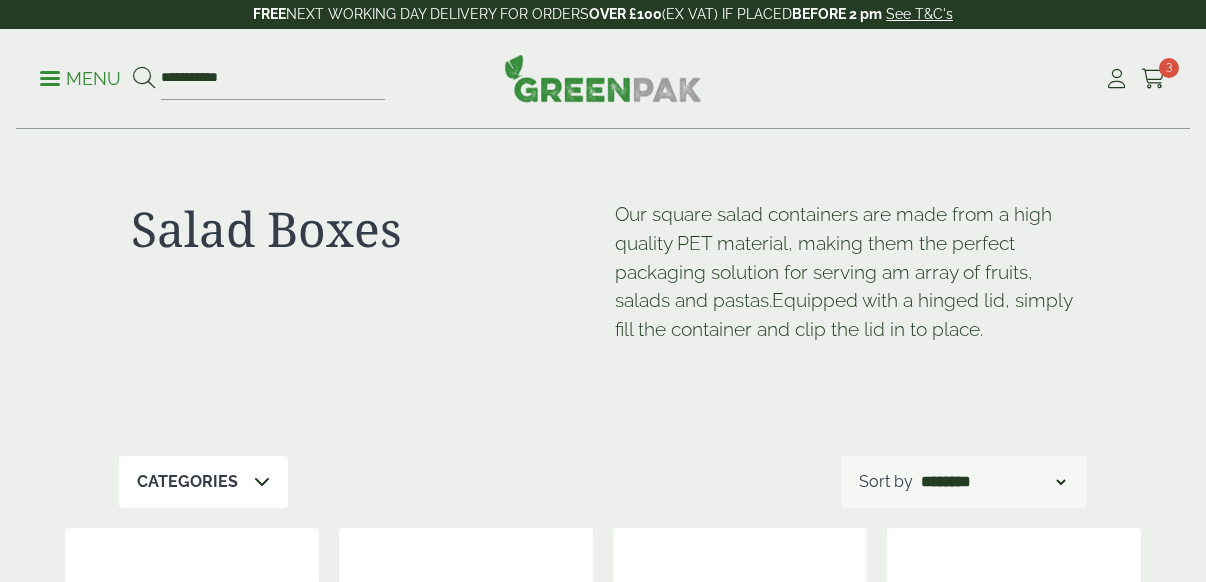 scroll, scrollTop: 466, scrollLeft: 0, axis: vertical 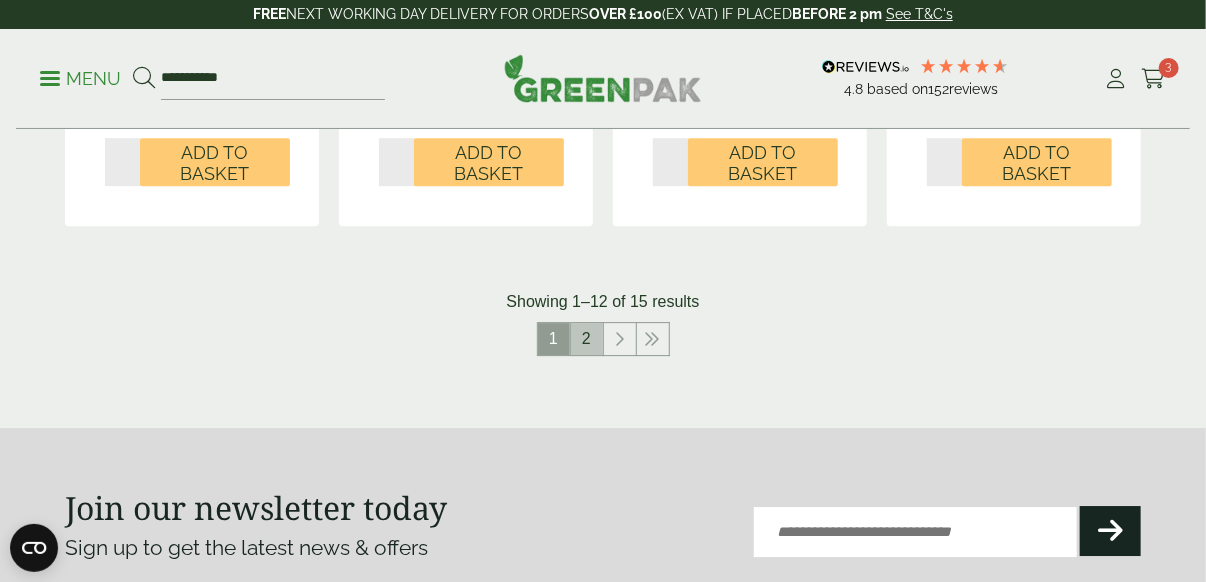 click on "2" at bounding box center [587, 339] 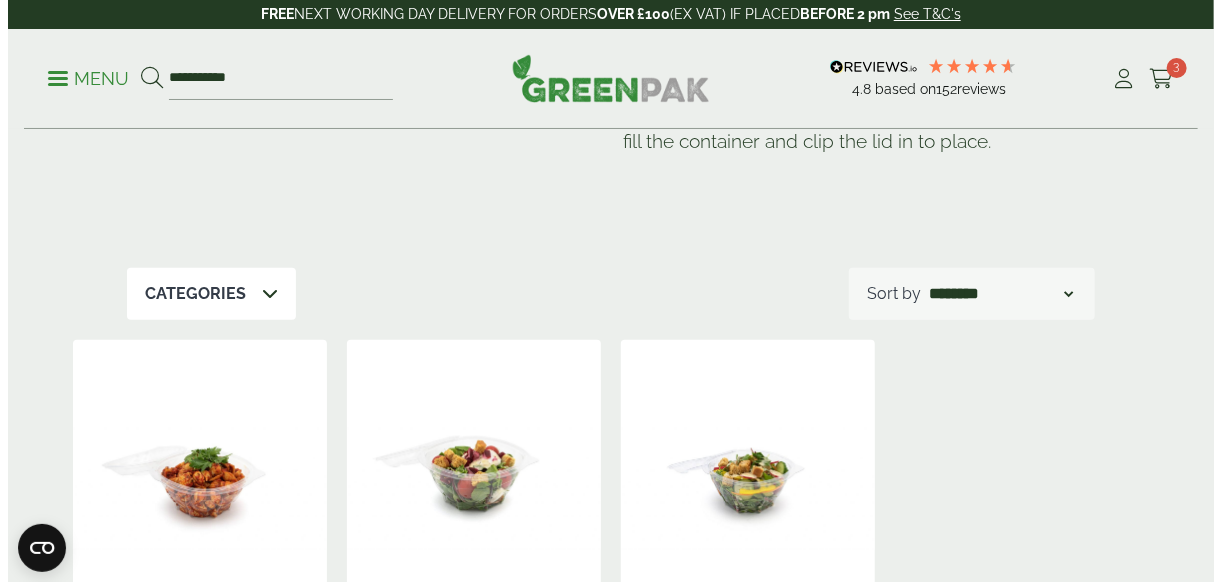 scroll, scrollTop: 0, scrollLeft: 0, axis: both 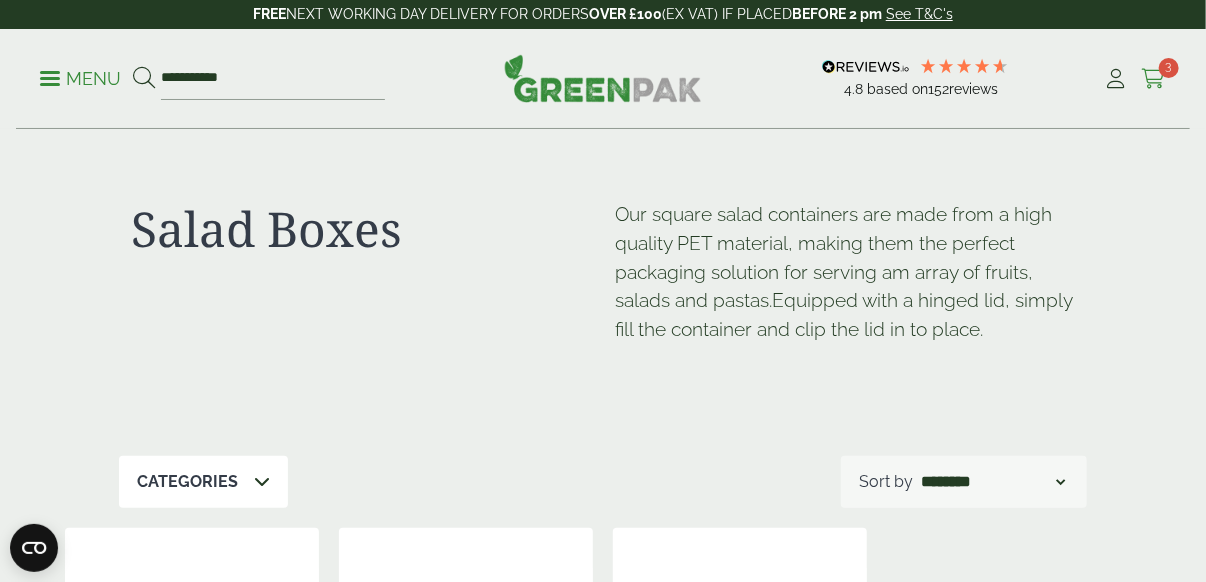 click at bounding box center [1153, 79] 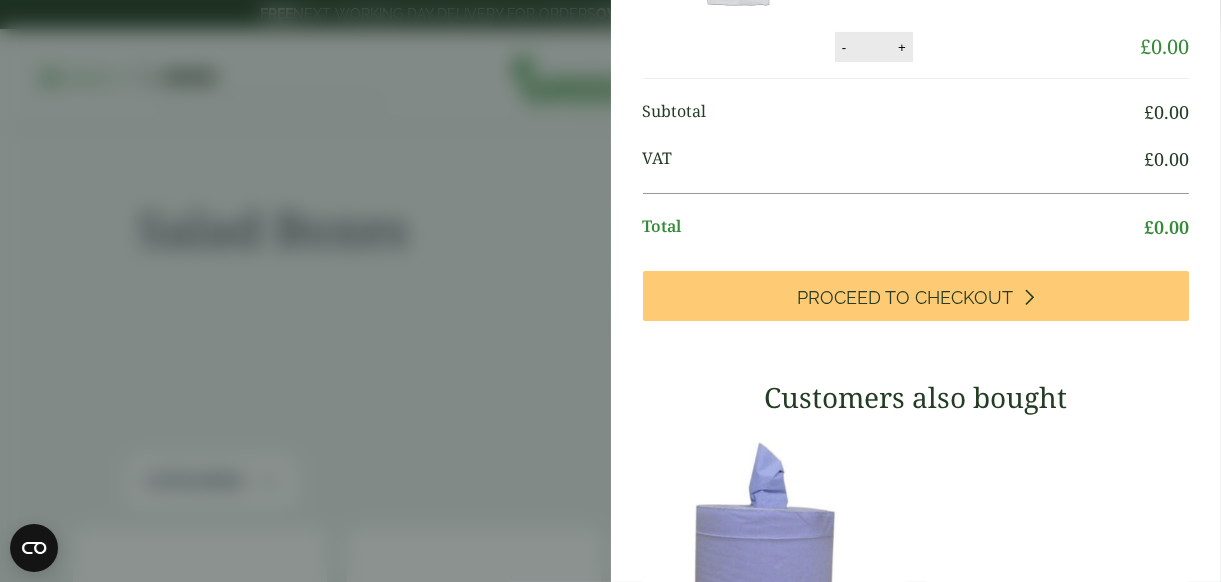 scroll, scrollTop: 466, scrollLeft: 0, axis: vertical 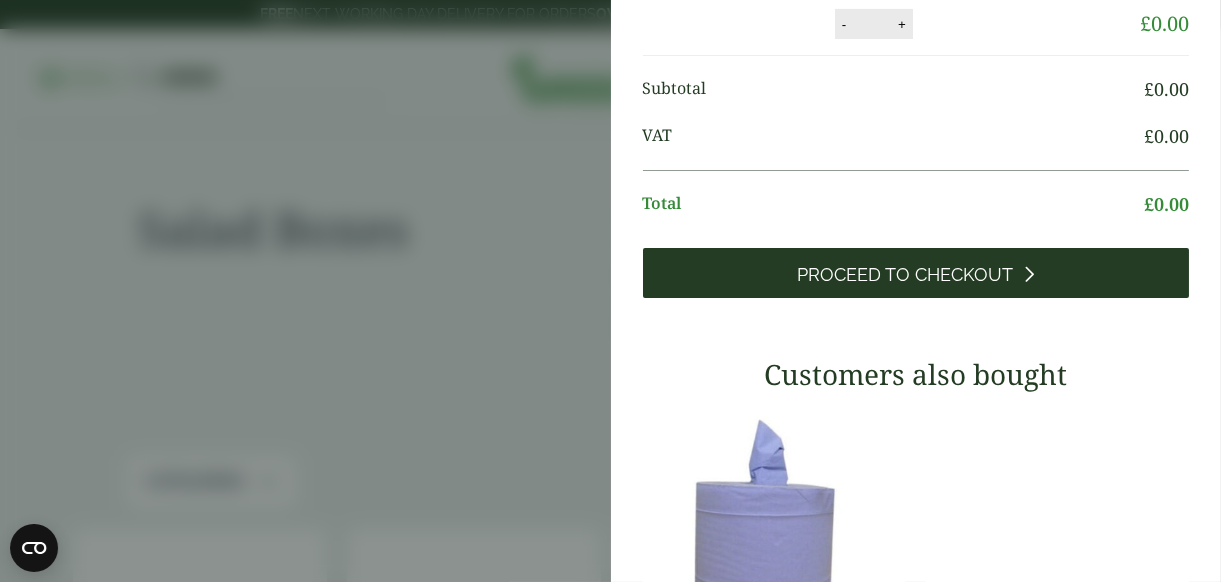 click on "Proceed to Checkout" at bounding box center (905, 275) 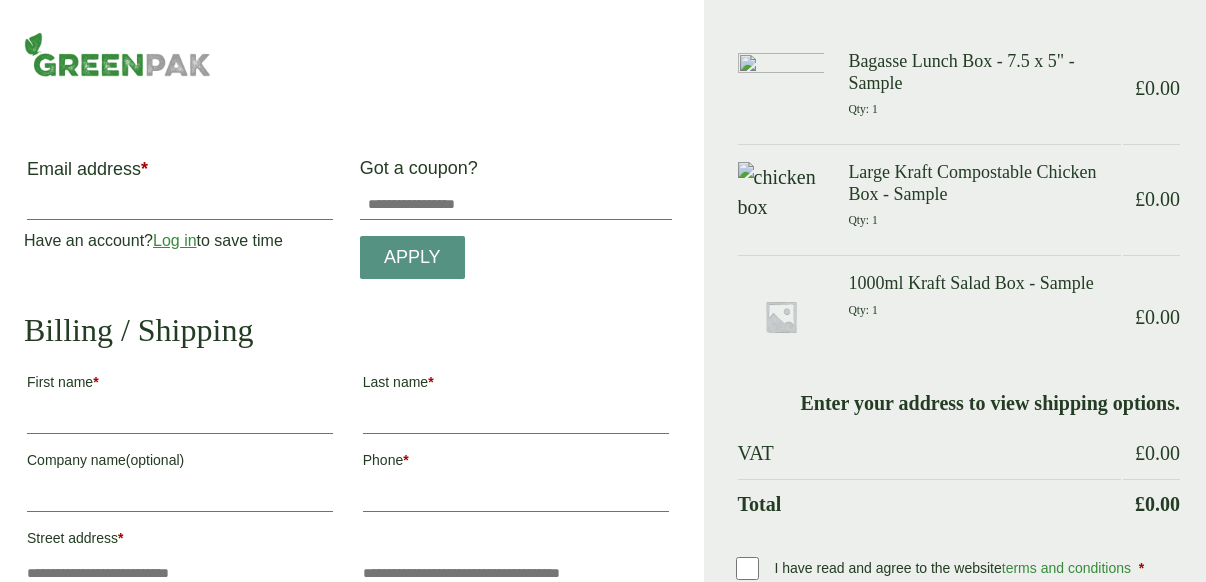 scroll, scrollTop: 0, scrollLeft: 0, axis: both 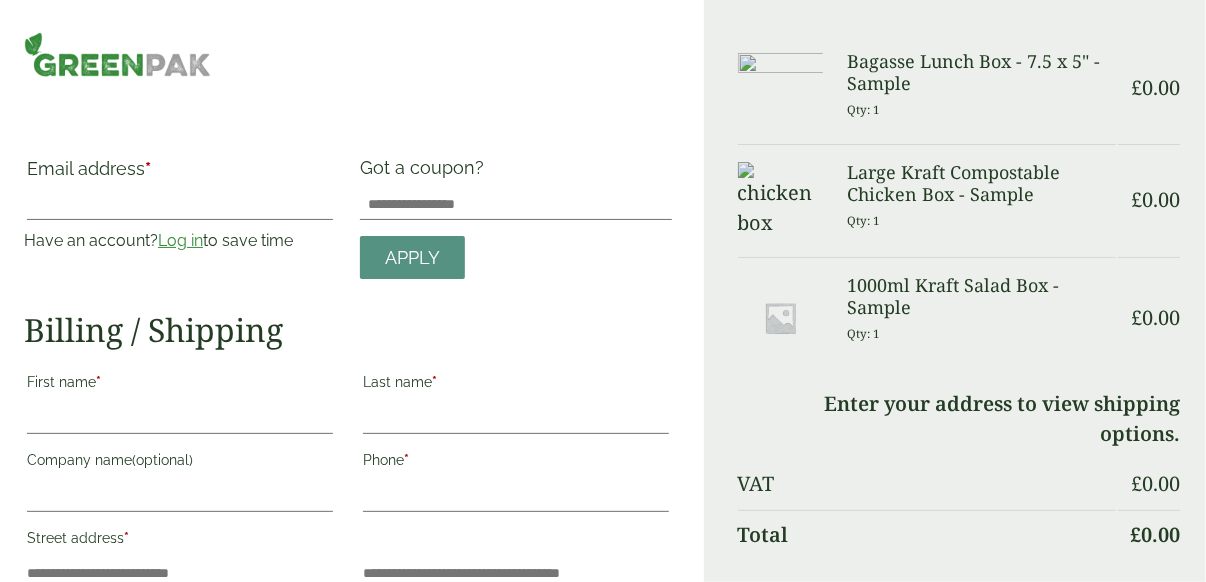 click on "Email address  *" at bounding box center [180, 174] 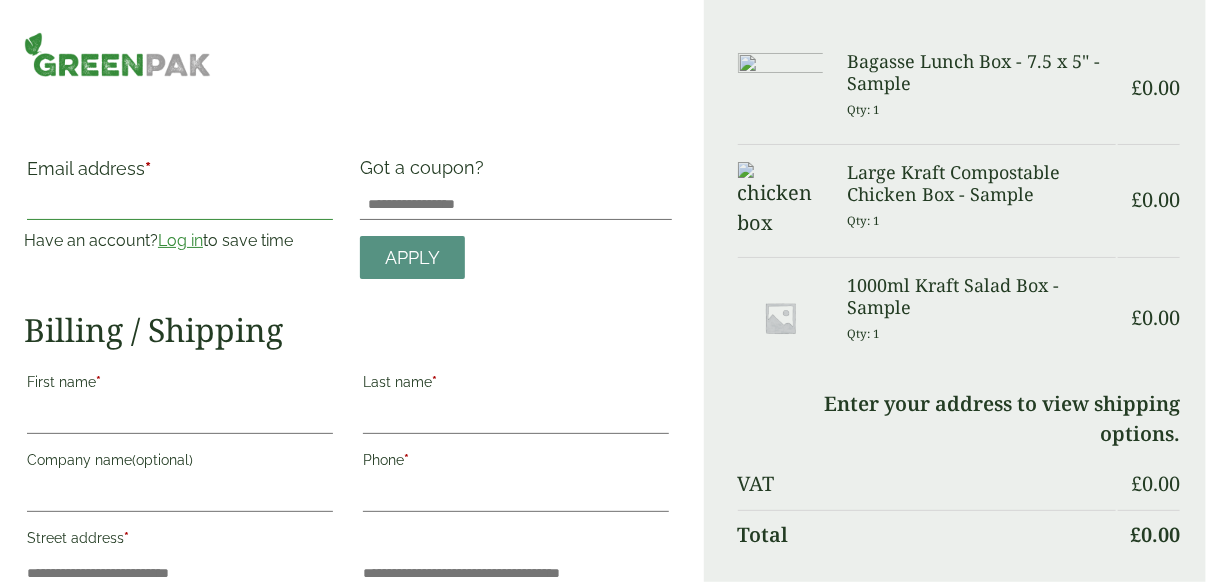 click on "Email address  *" at bounding box center (180, 204) 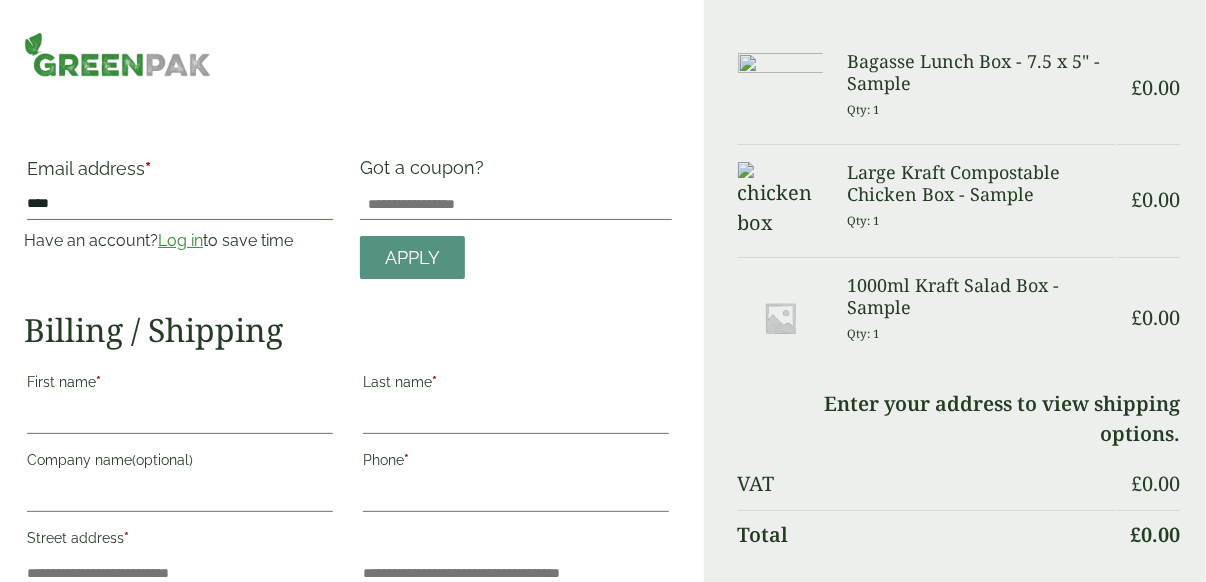 type on "**********" 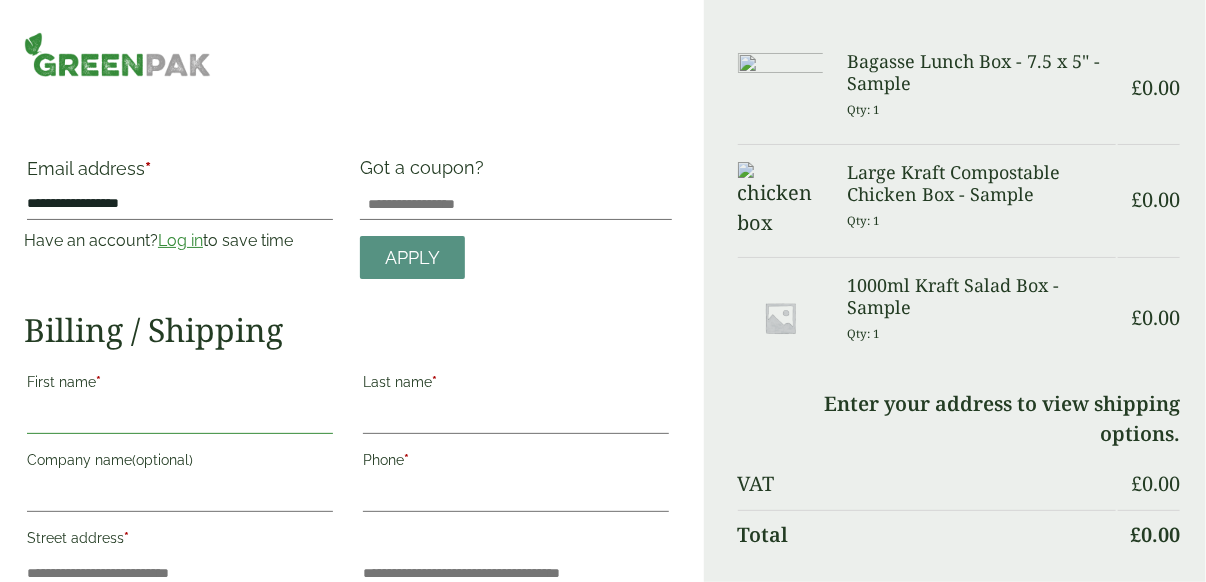 type on "******" 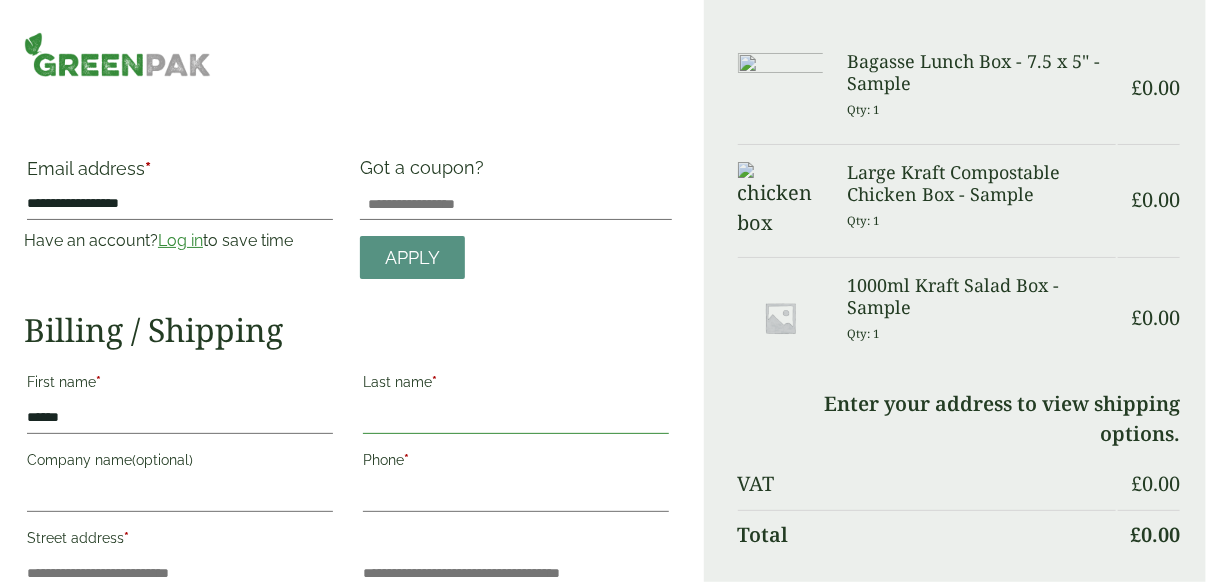 type on "****" 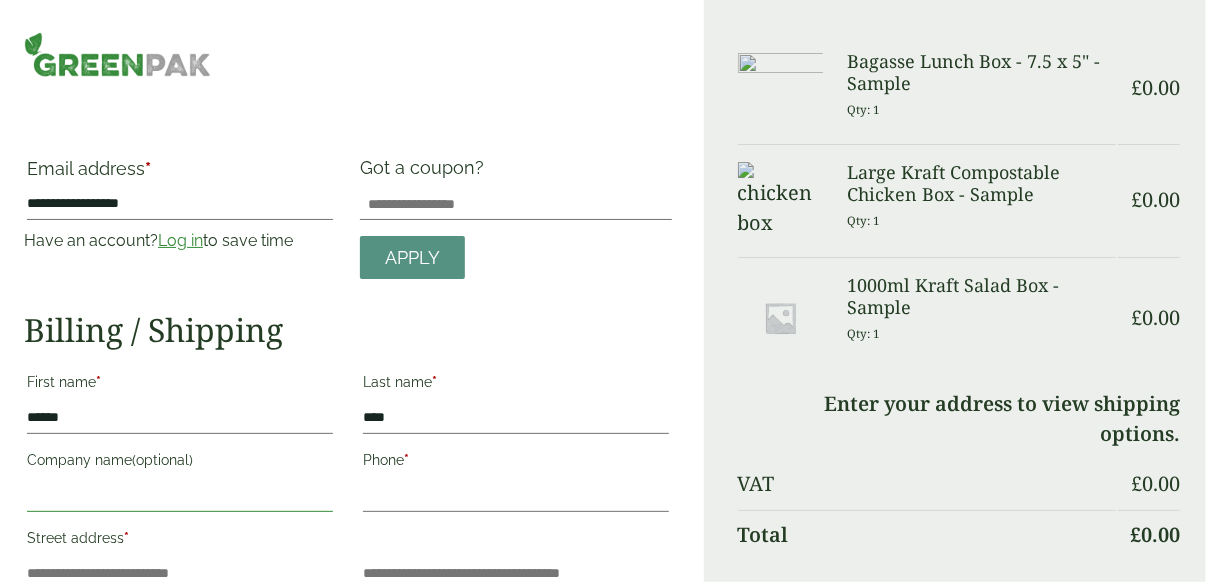 type on "*********" 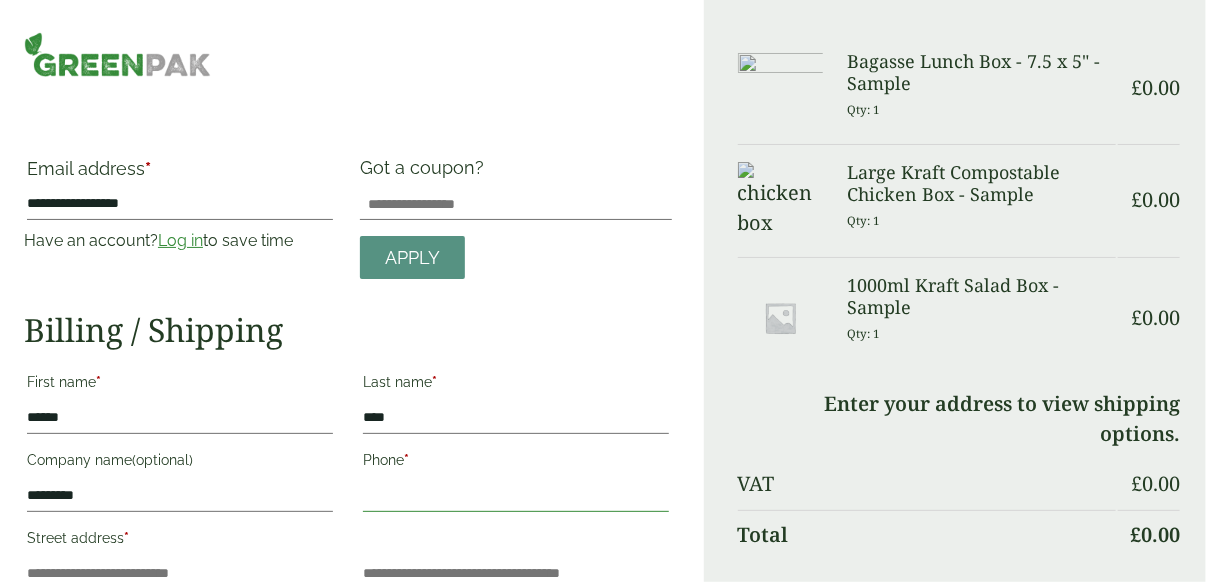 type on "**********" 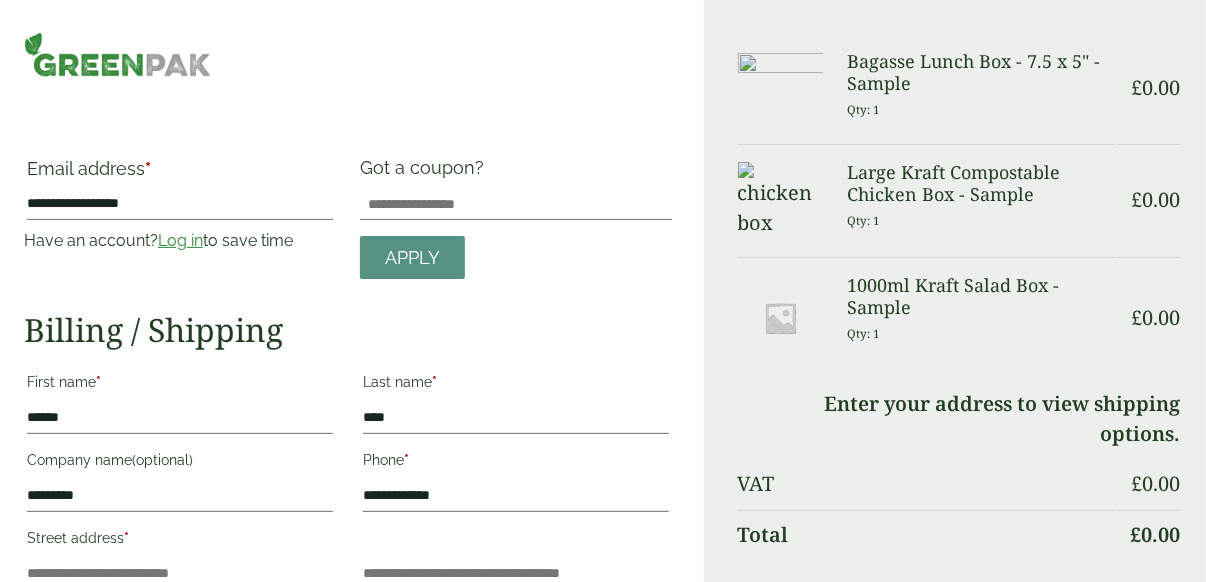 type on "**********" 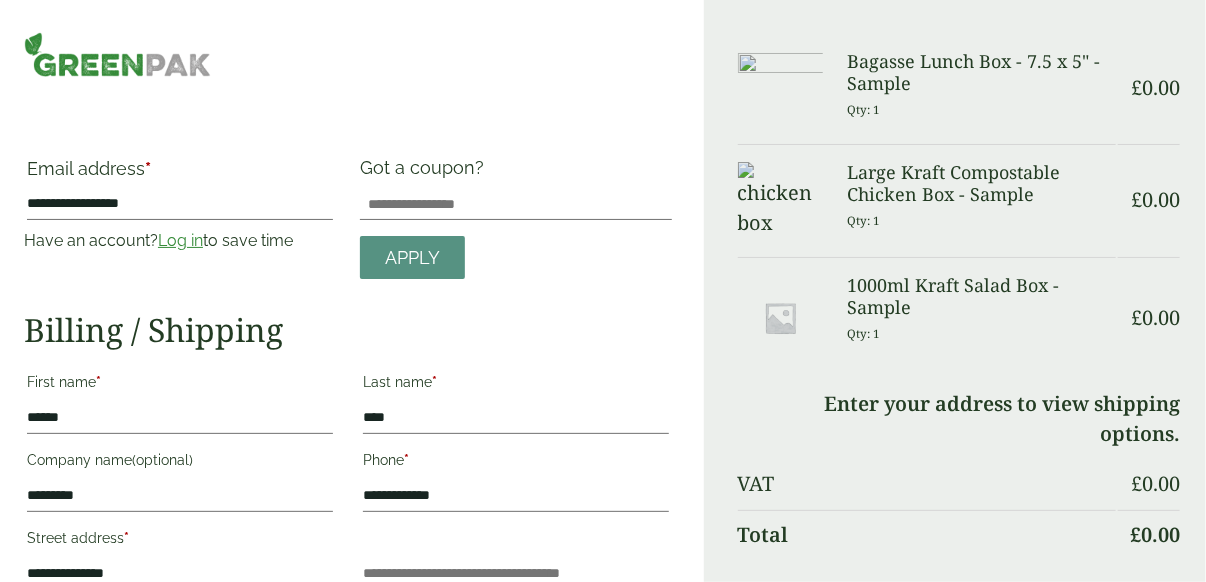type on "**********" 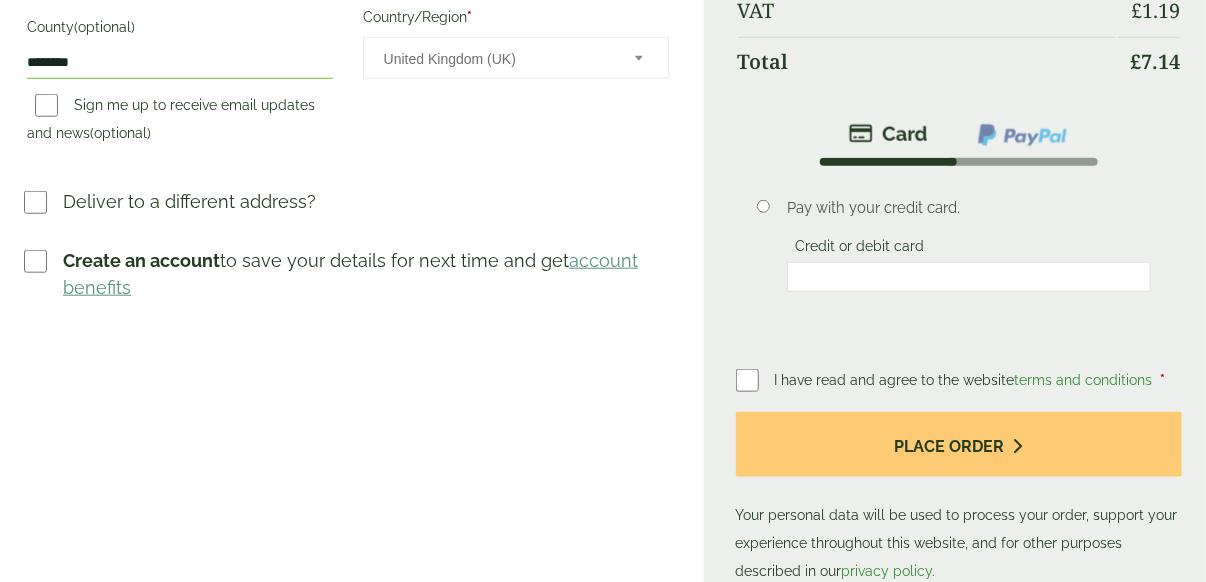 scroll, scrollTop: 700, scrollLeft: 0, axis: vertical 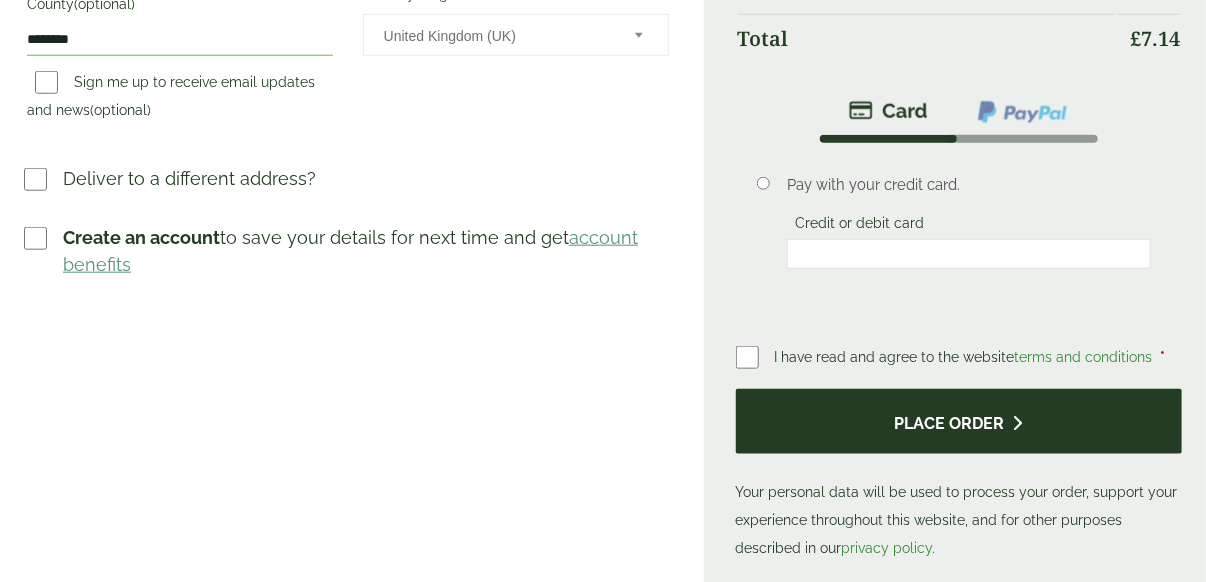 click on "Place order" at bounding box center [959, 421] 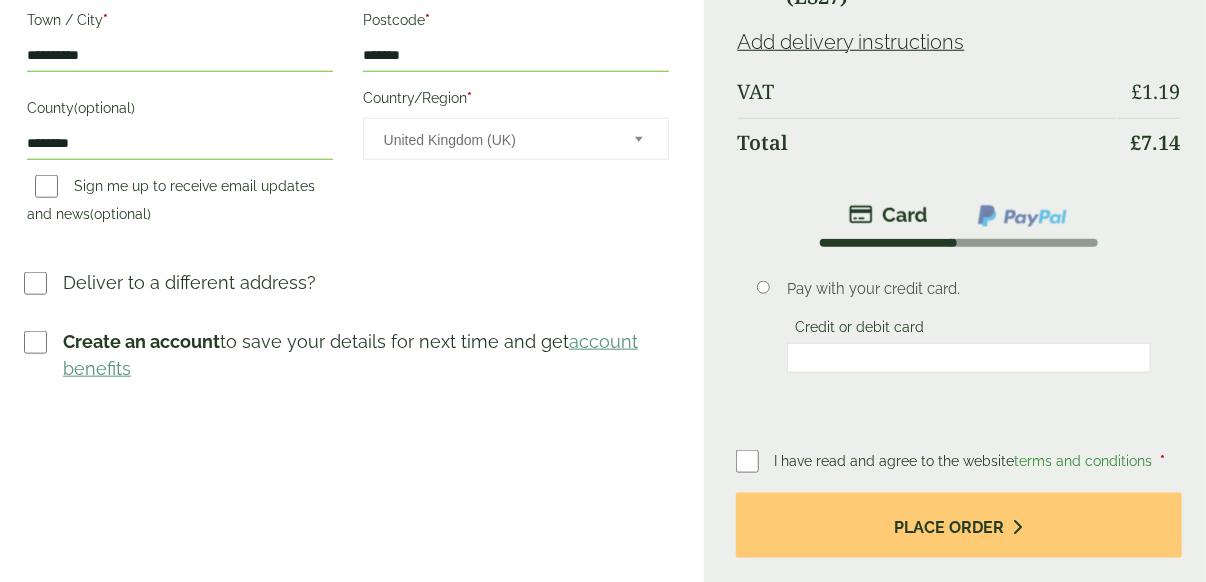 scroll, scrollTop: 700, scrollLeft: 0, axis: vertical 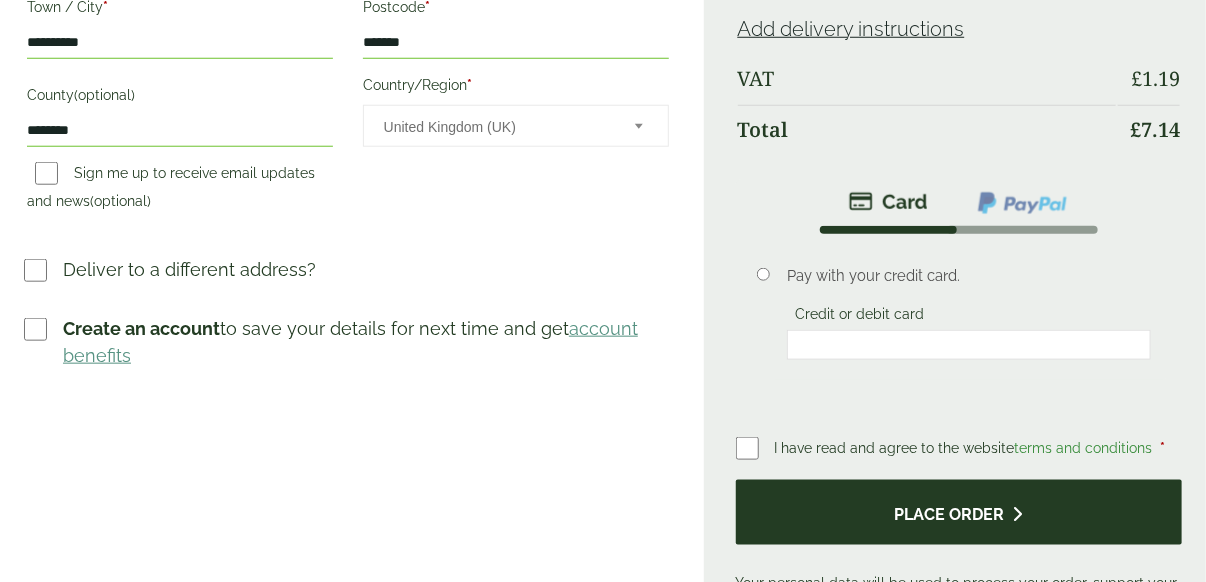 click on "Place order" at bounding box center (959, 512) 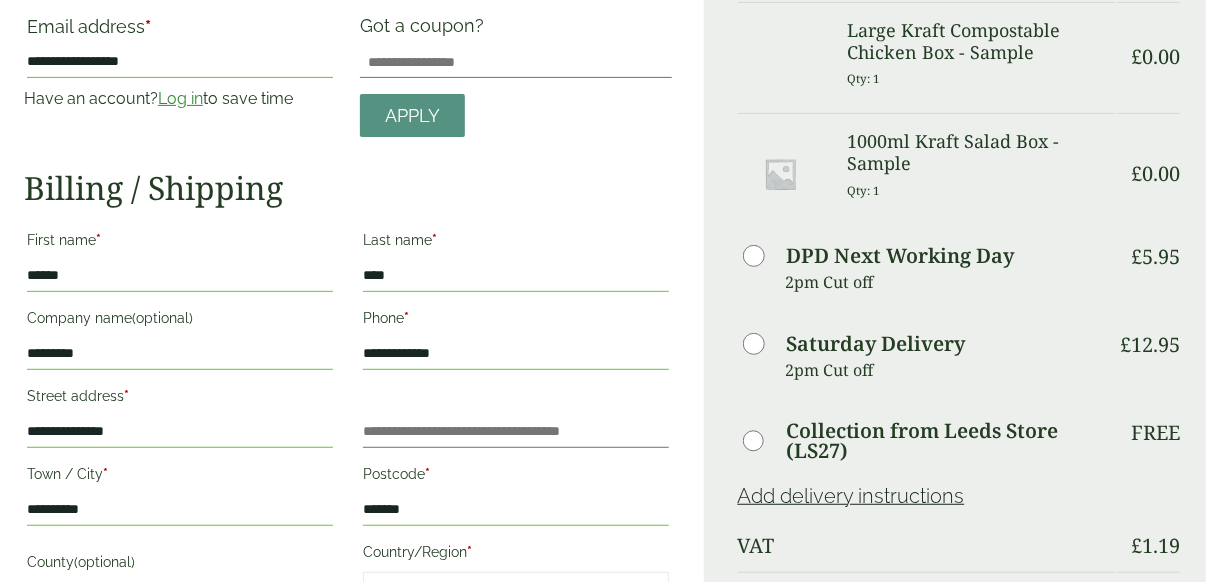 scroll, scrollTop: 700, scrollLeft: 0, axis: vertical 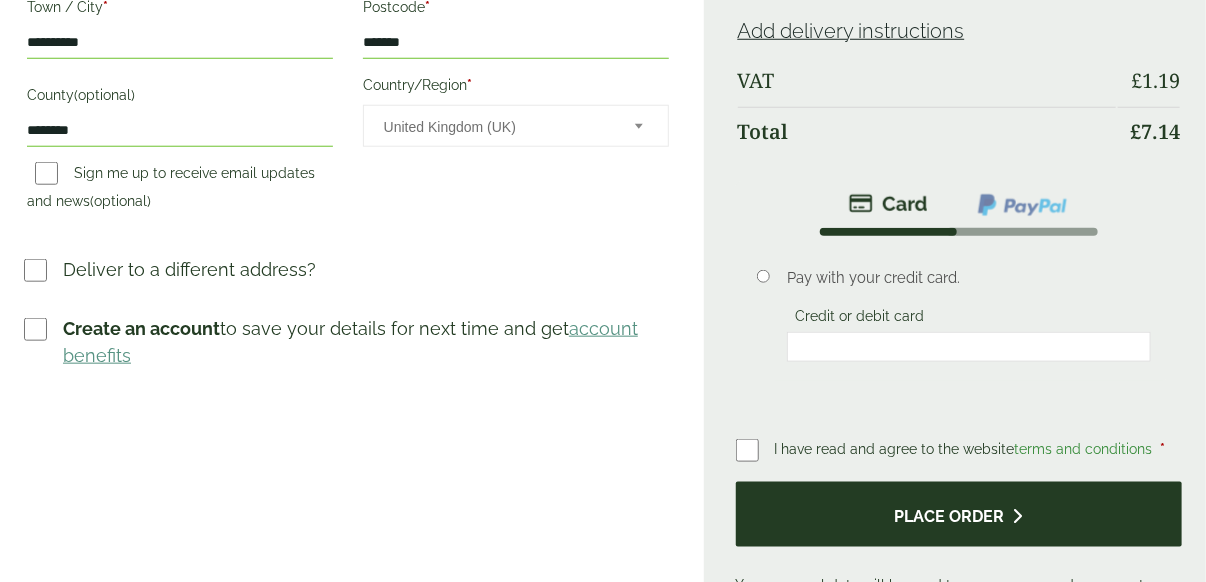 click on "Place order" at bounding box center (959, 514) 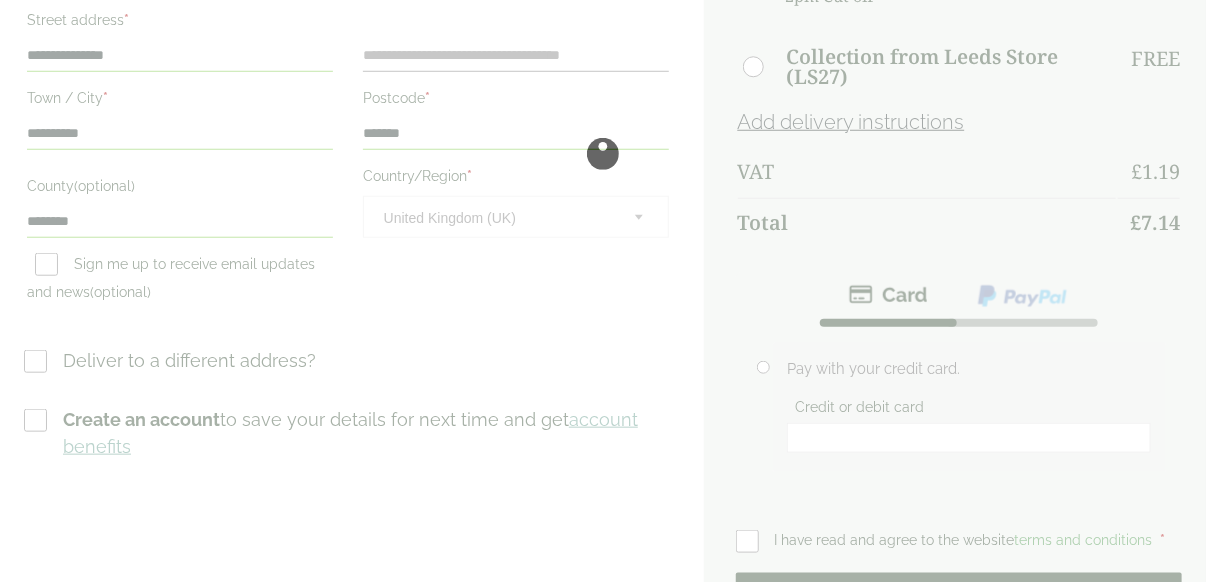 scroll, scrollTop: 0, scrollLeft: 0, axis: both 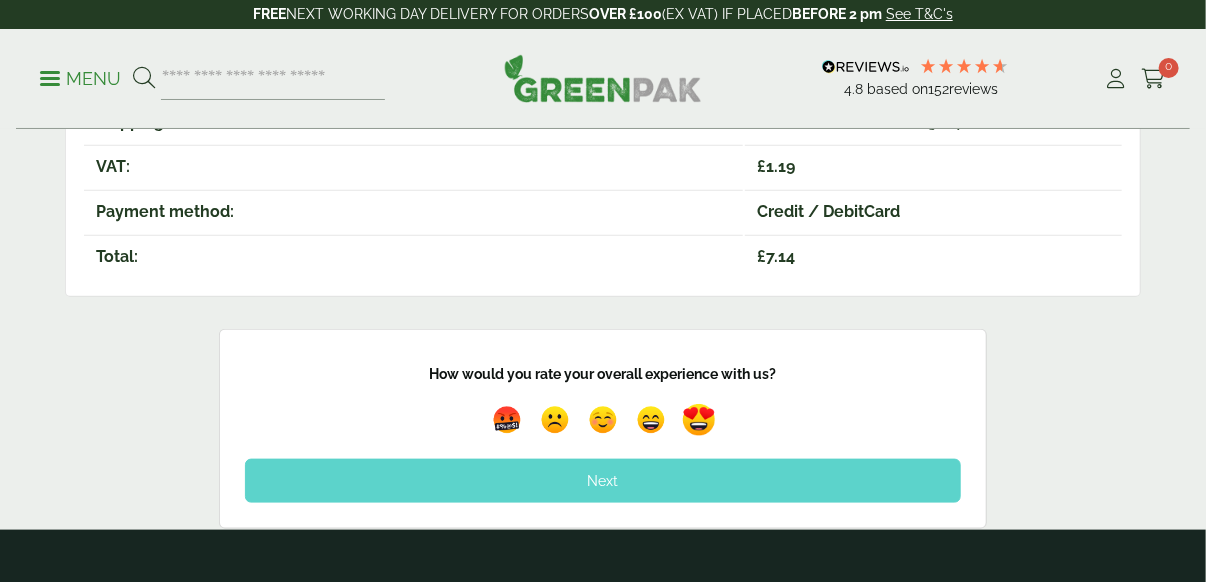 click at bounding box center (699, 420) 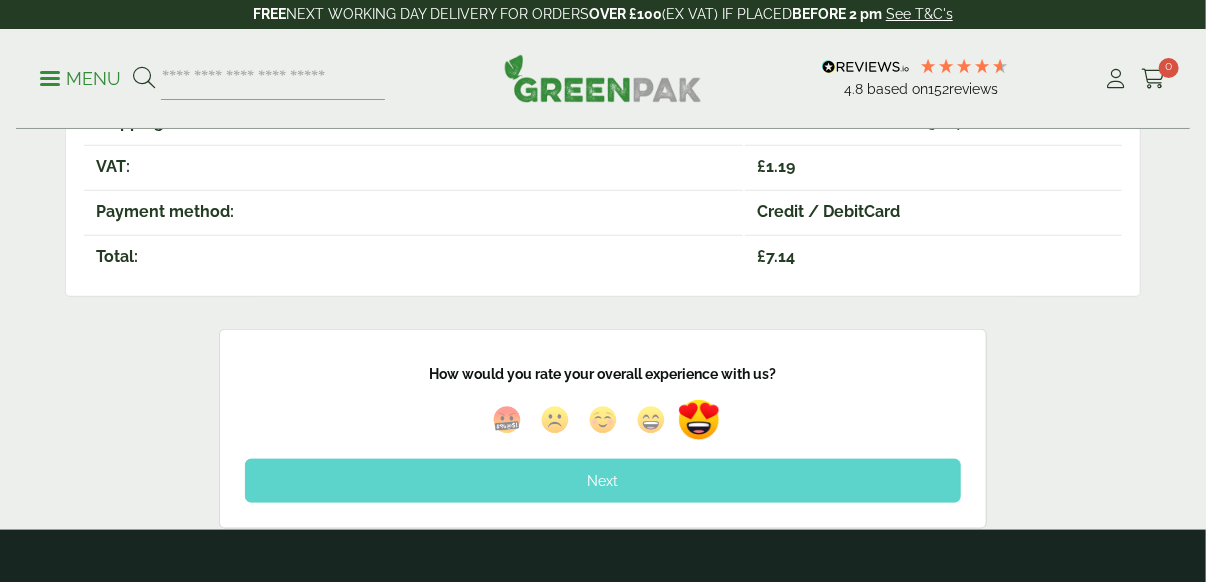 click on "Next" at bounding box center (603, 481) 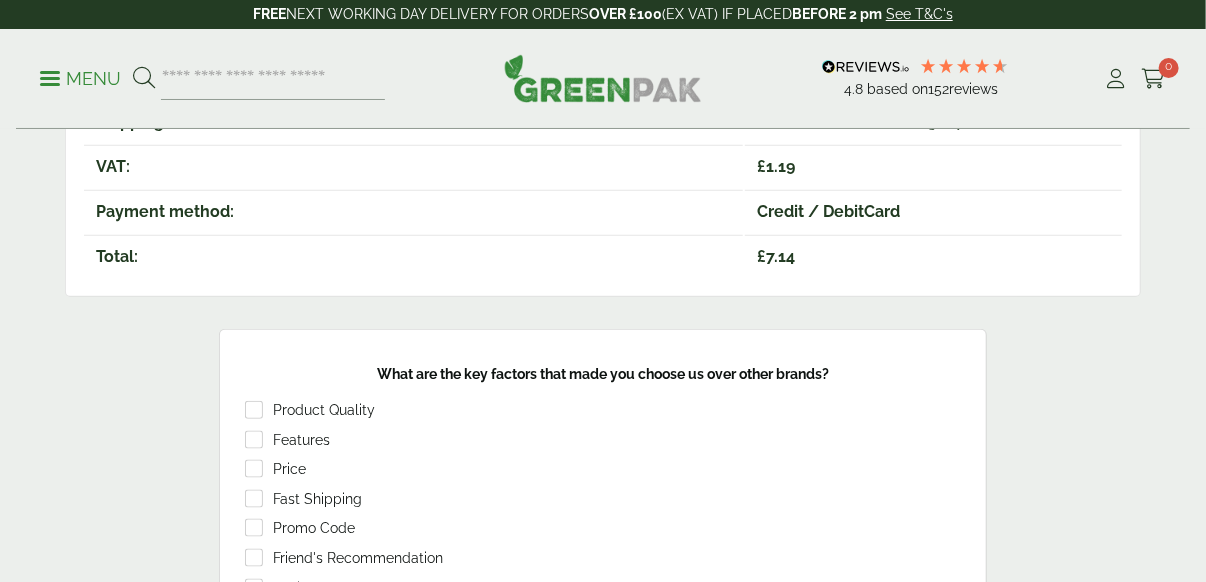 scroll, scrollTop: 466, scrollLeft: 0, axis: vertical 